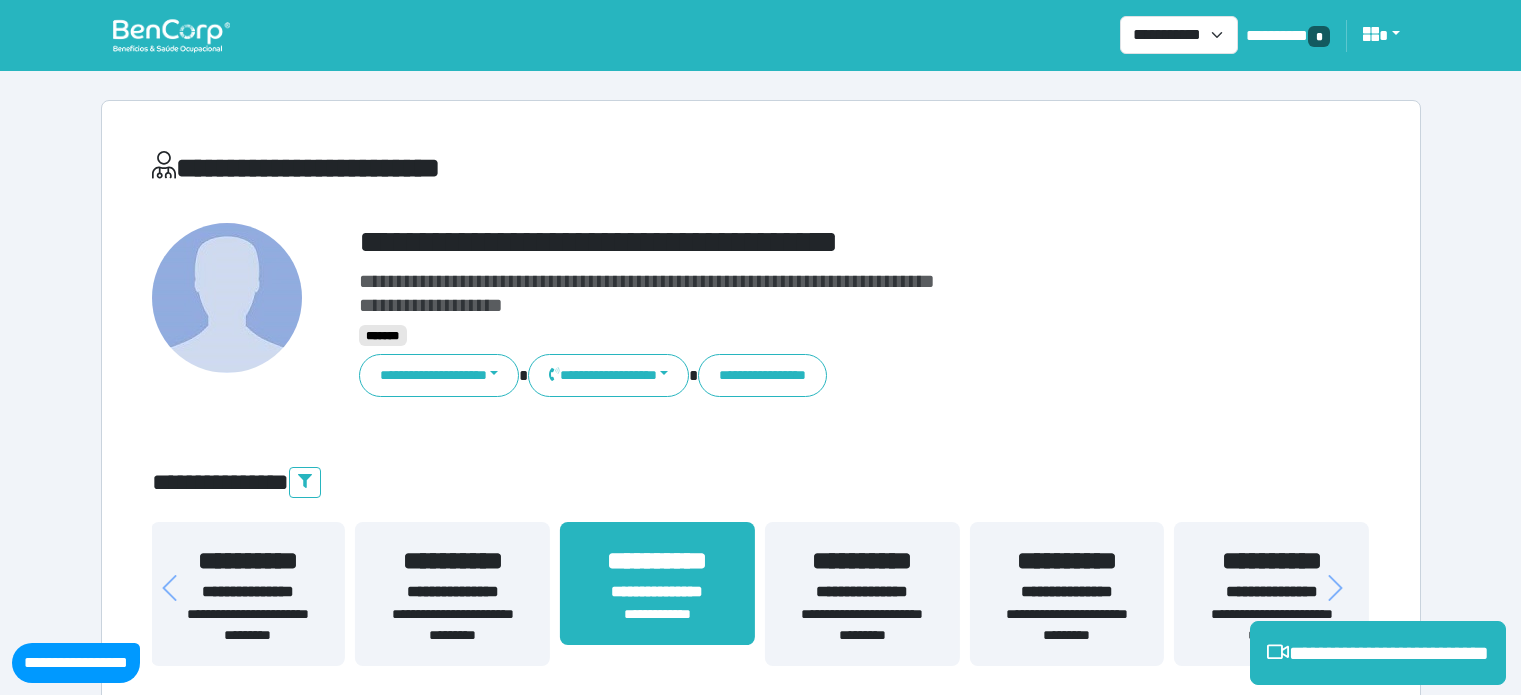 select on "**********" 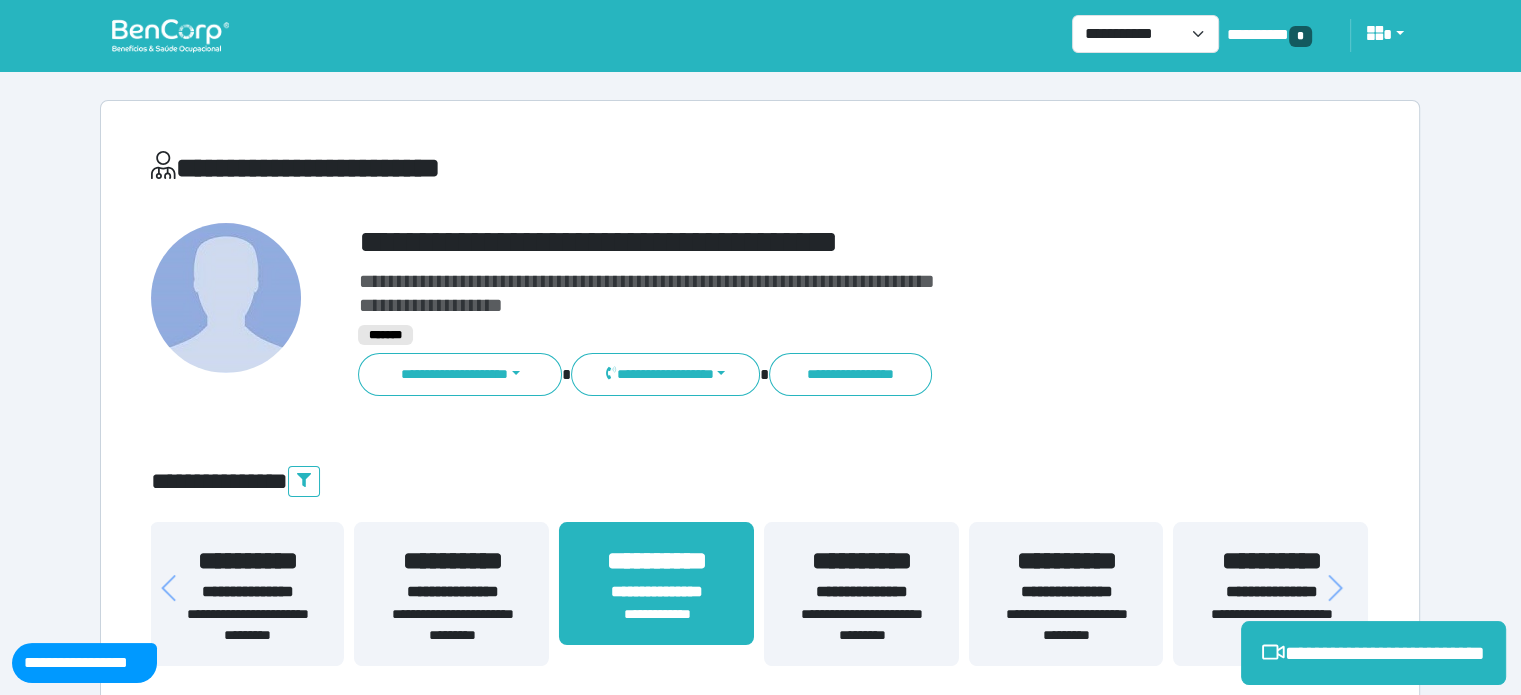 scroll, scrollTop: 0, scrollLeft: 0, axis: both 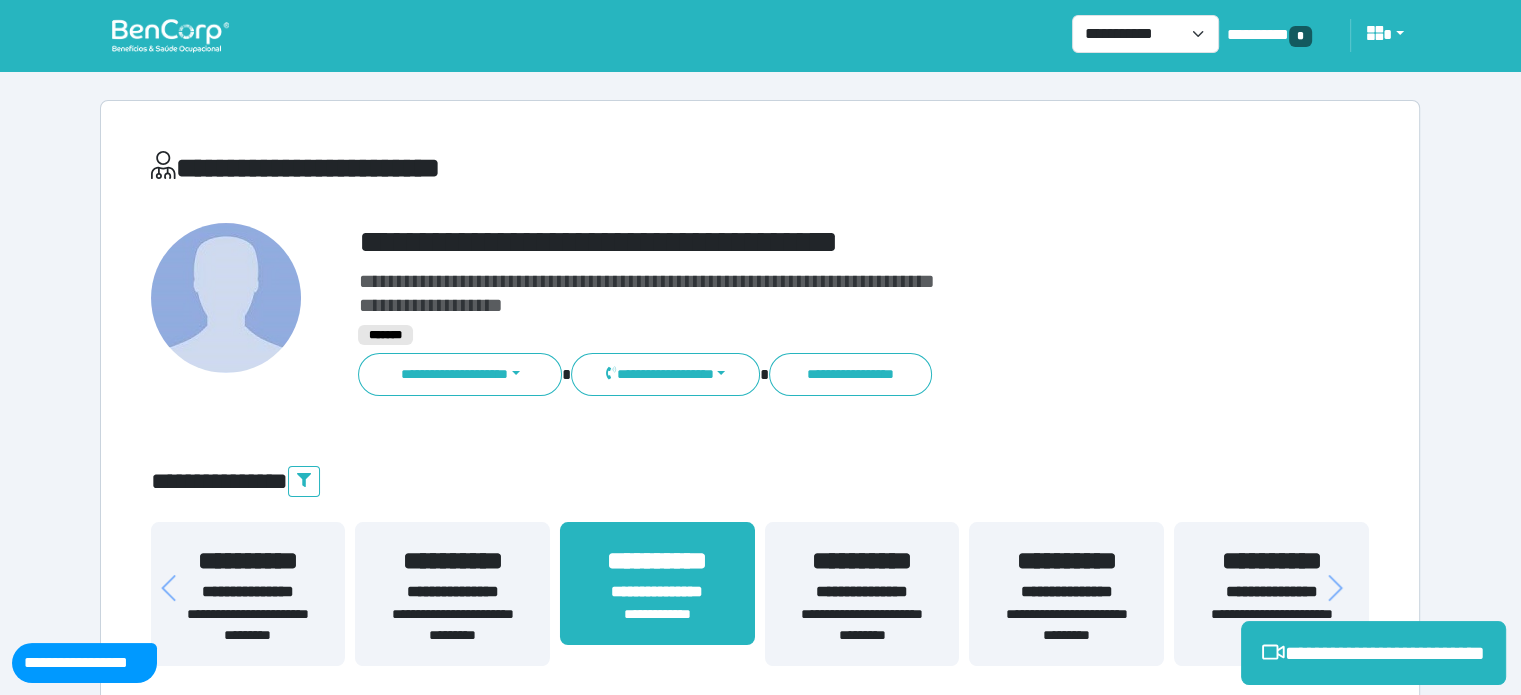 click on "**********" at bounding box center [812, 242] 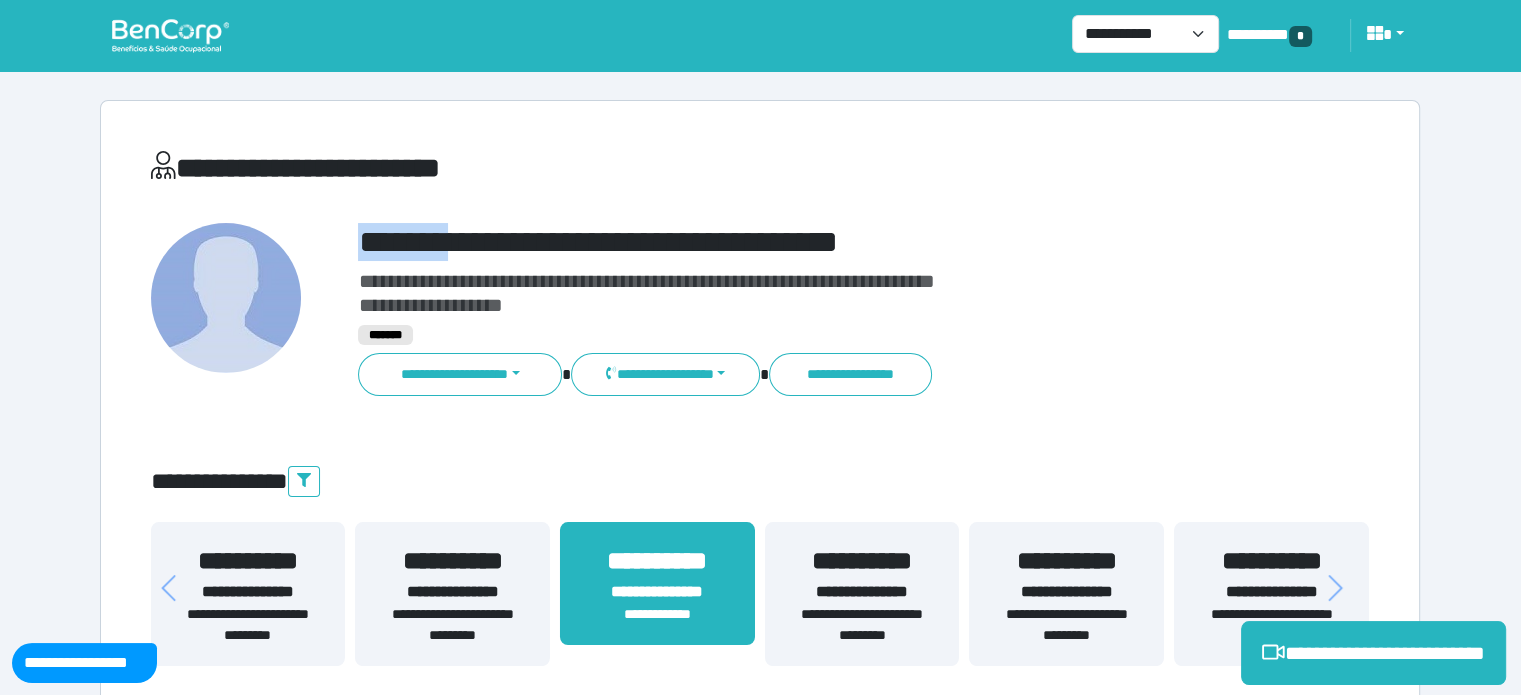 click on "**********" at bounding box center [812, 242] 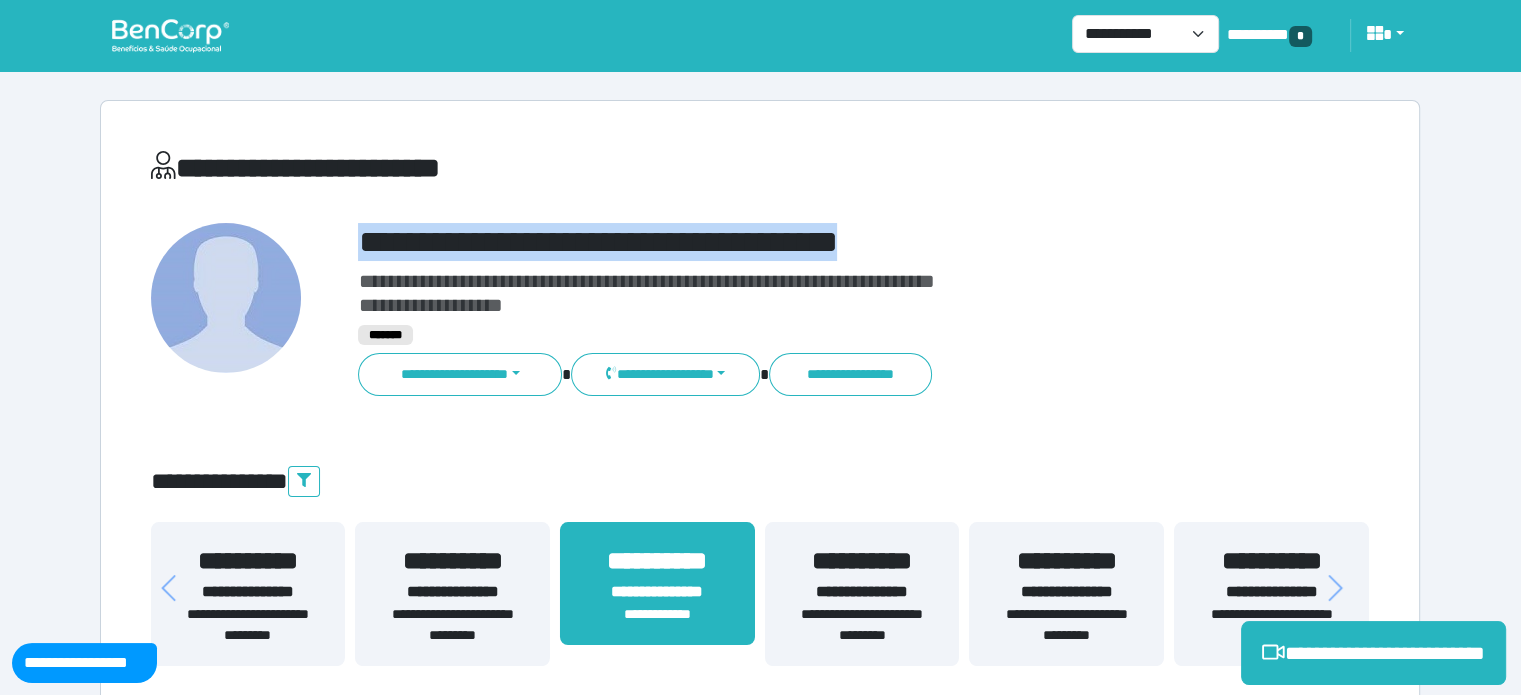 click on "**********" at bounding box center (812, 242) 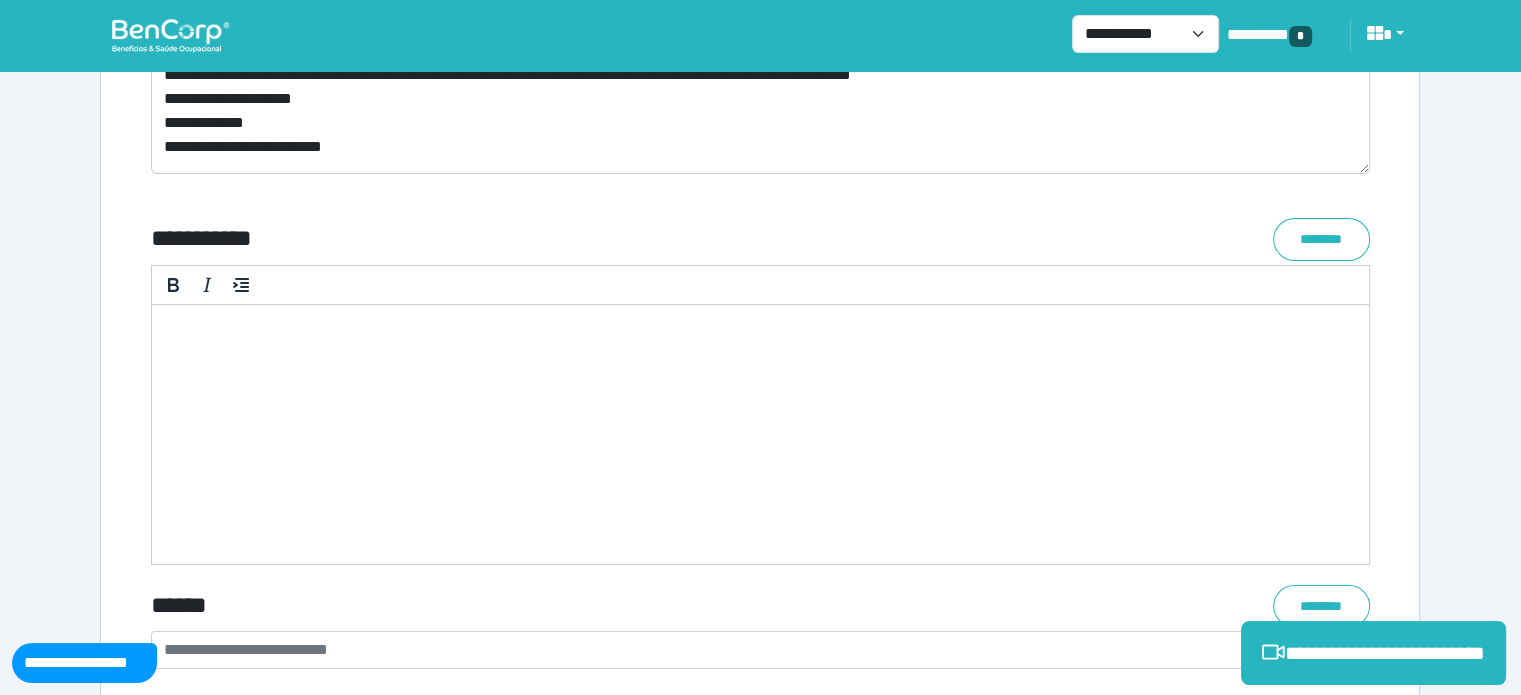scroll, scrollTop: 7462, scrollLeft: 0, axis: vertical 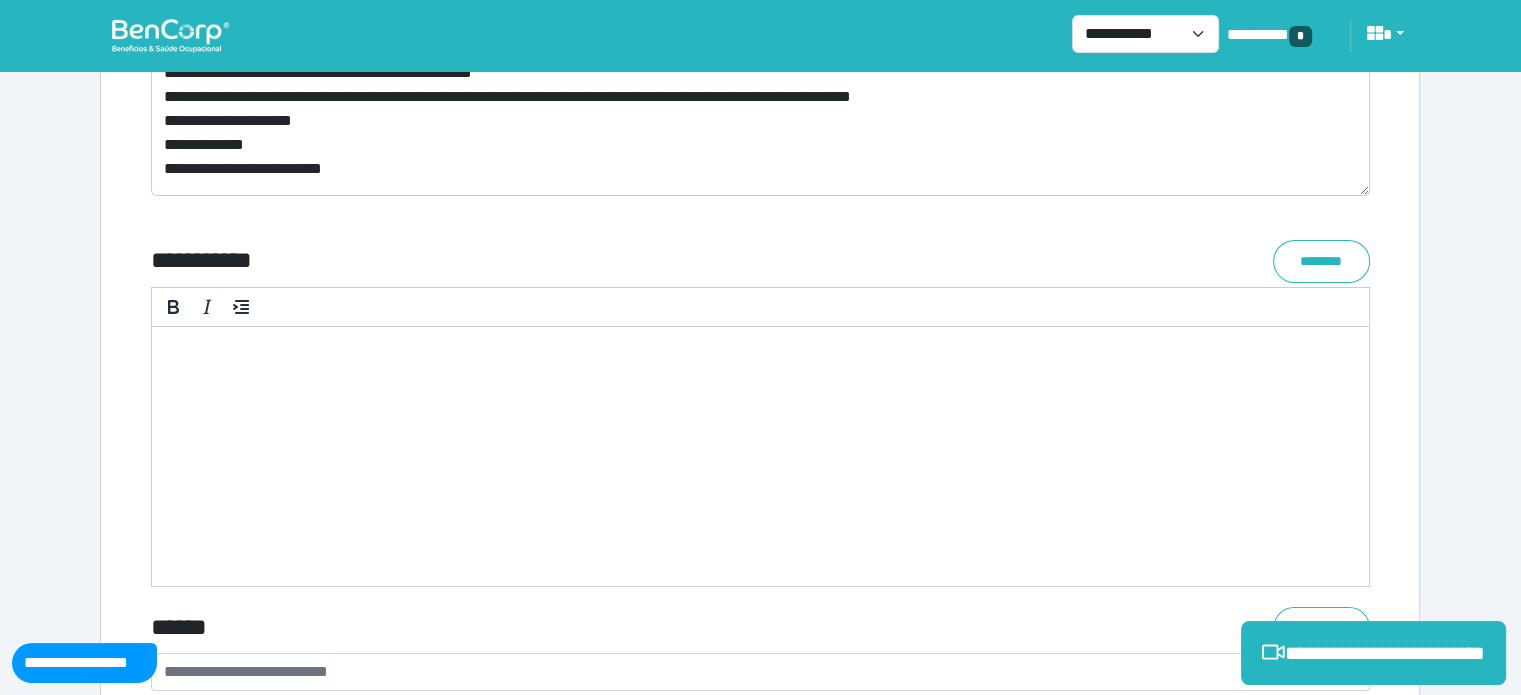 click at bounding box center (760, 353) 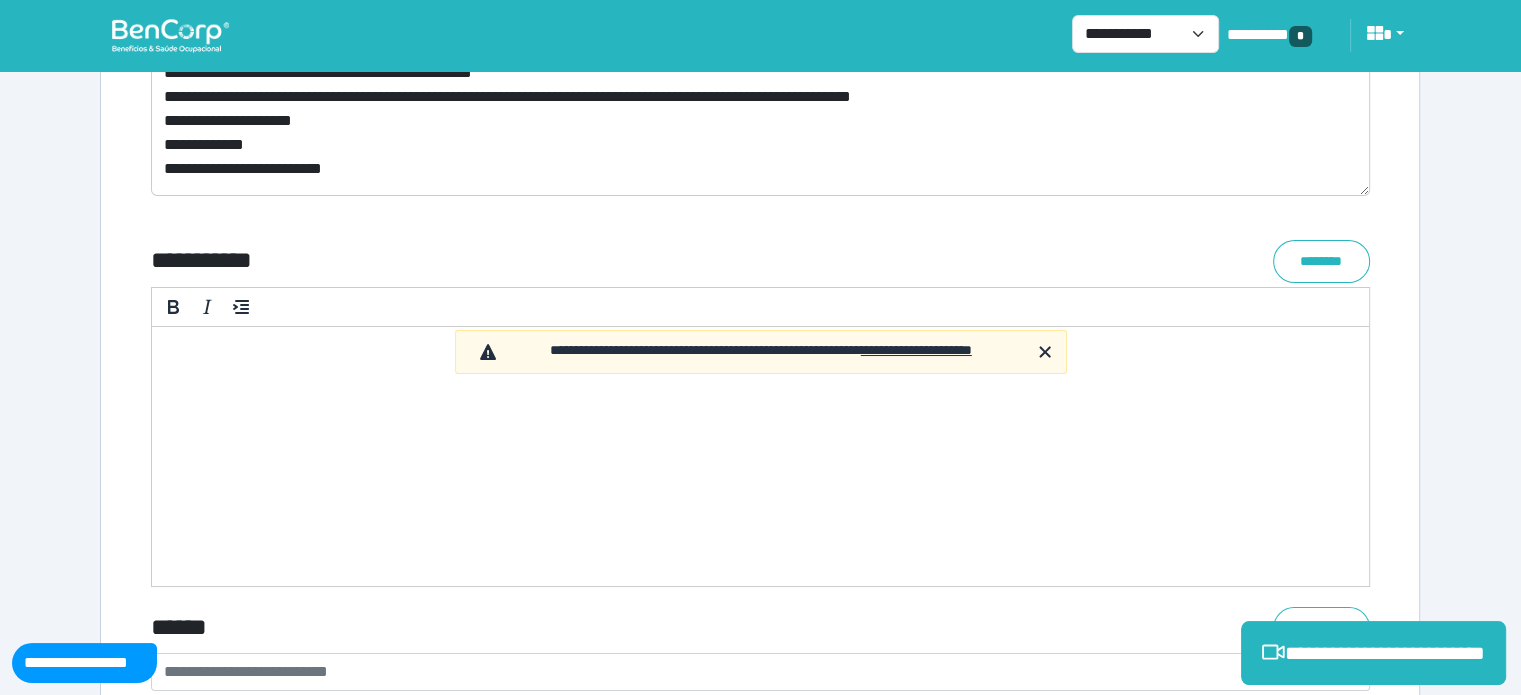 type 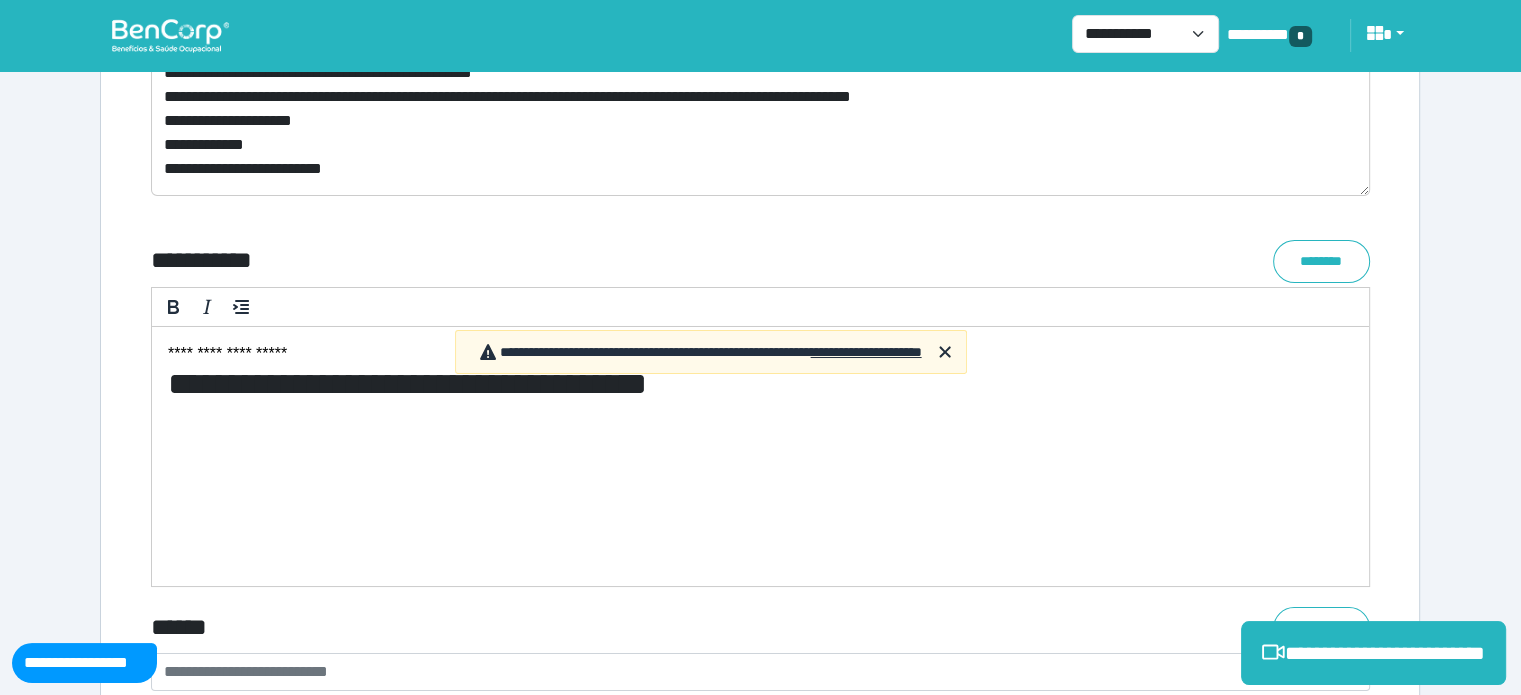 click on "**********" at bounding box center (760, 387) 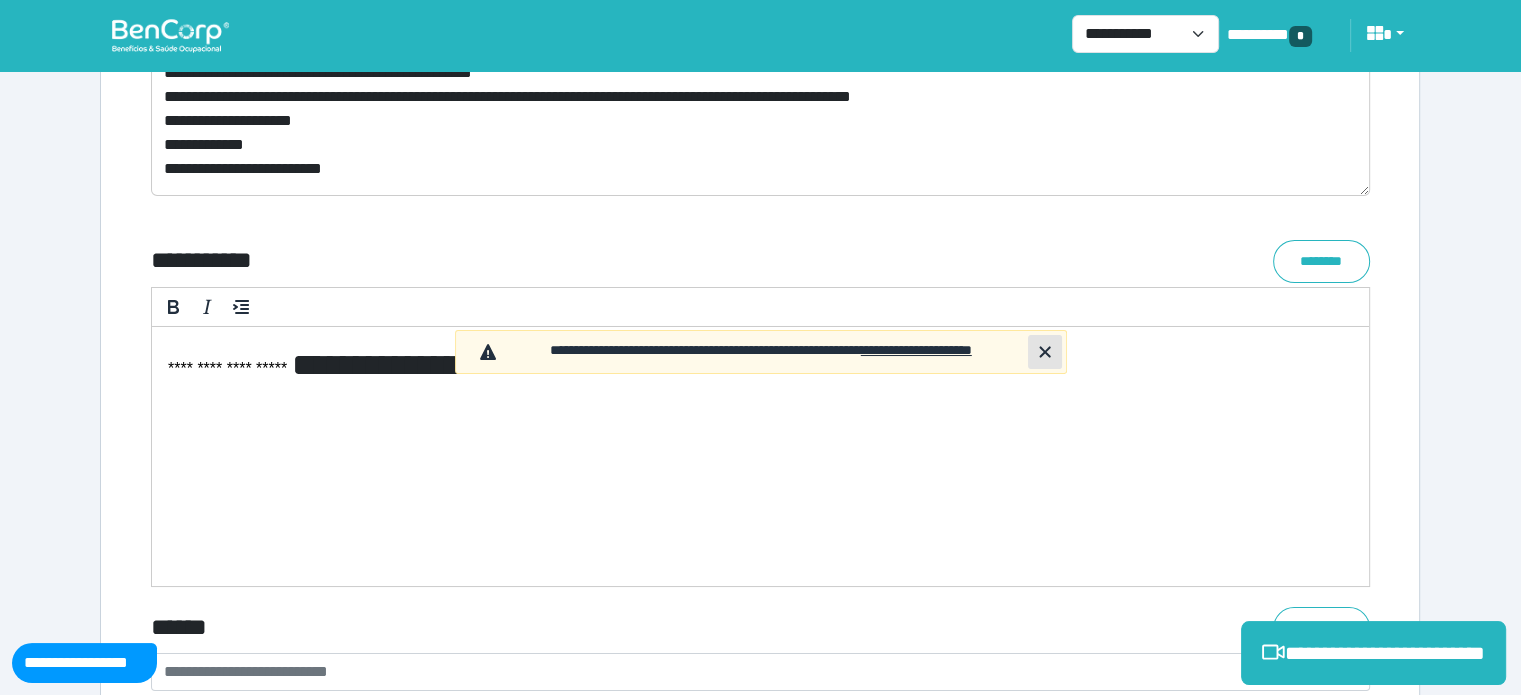 click 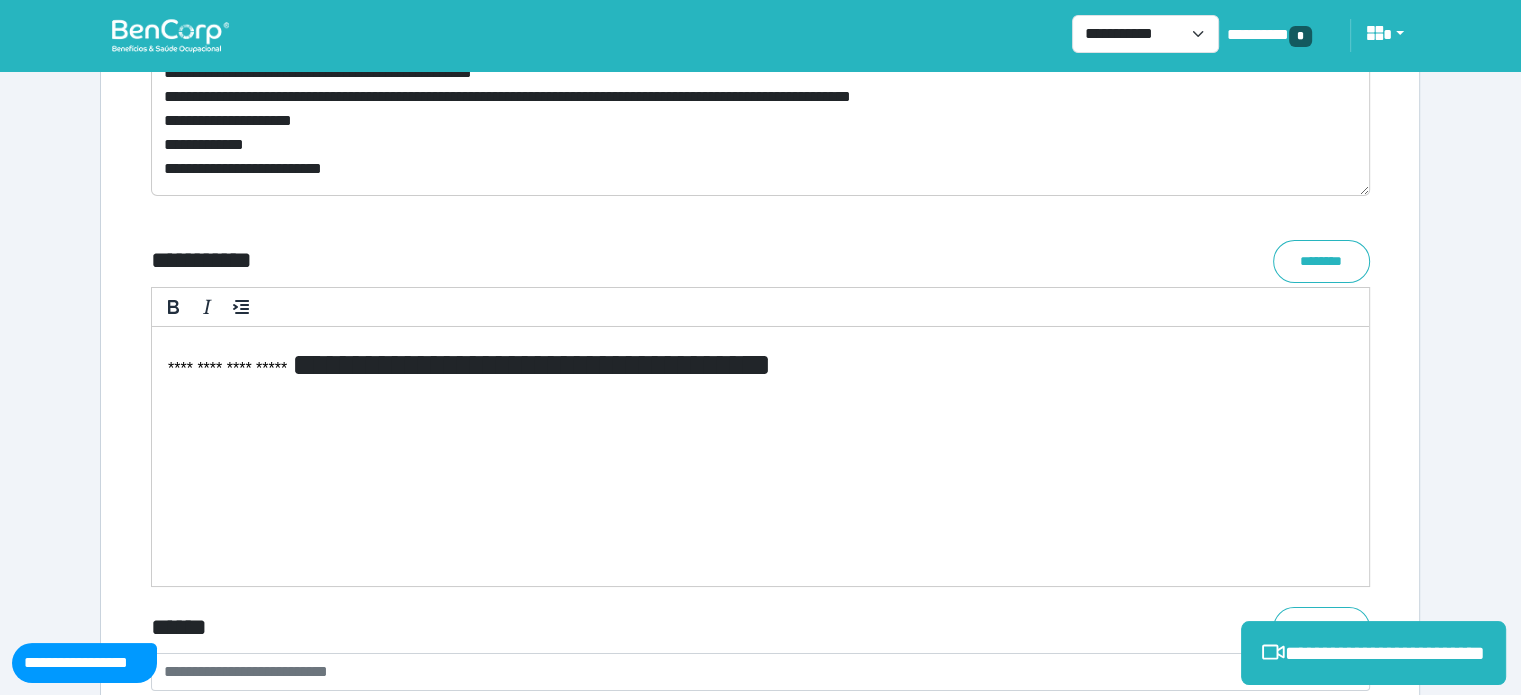 click on "**********" at bounding box center [760, 375] 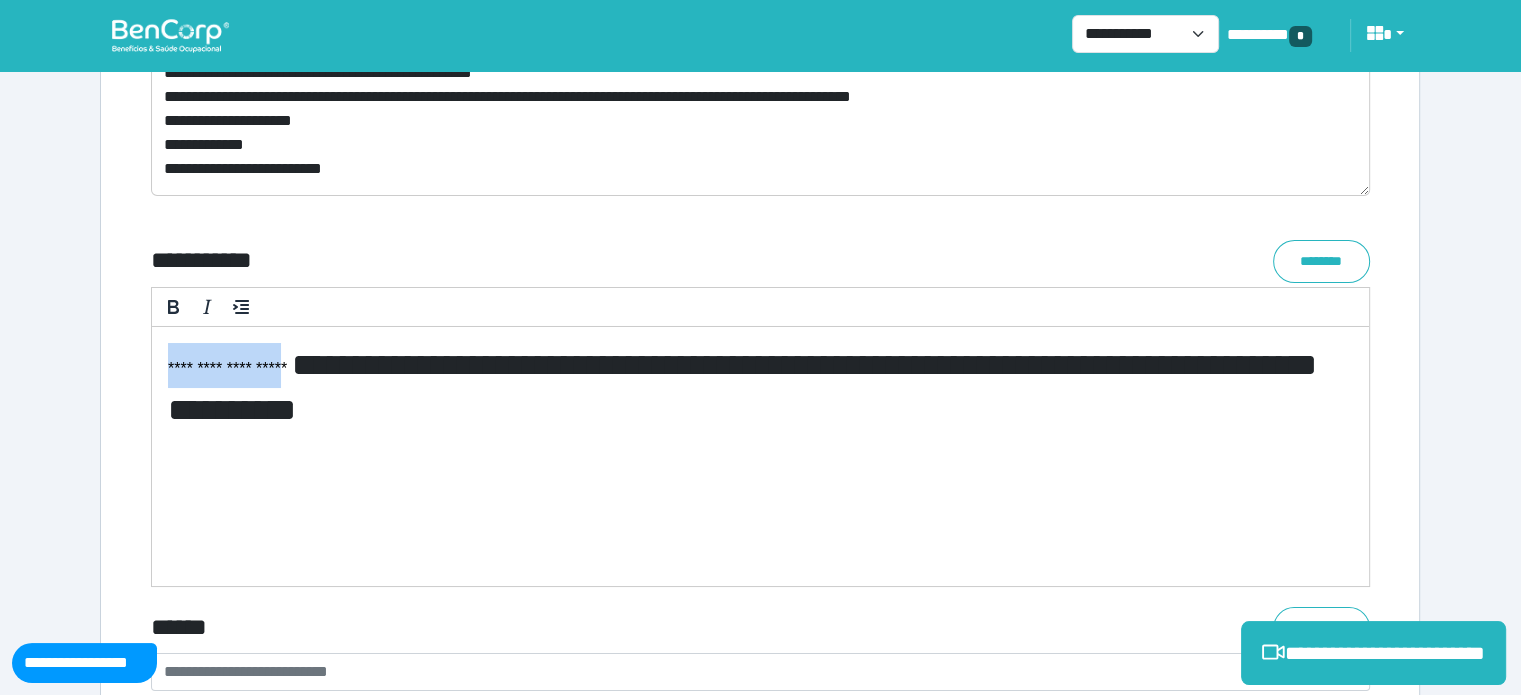 drag, startPoint x: 315, startPoint y: 374, endPoint x: 164, endPoint y: 370, distance: 151.05296 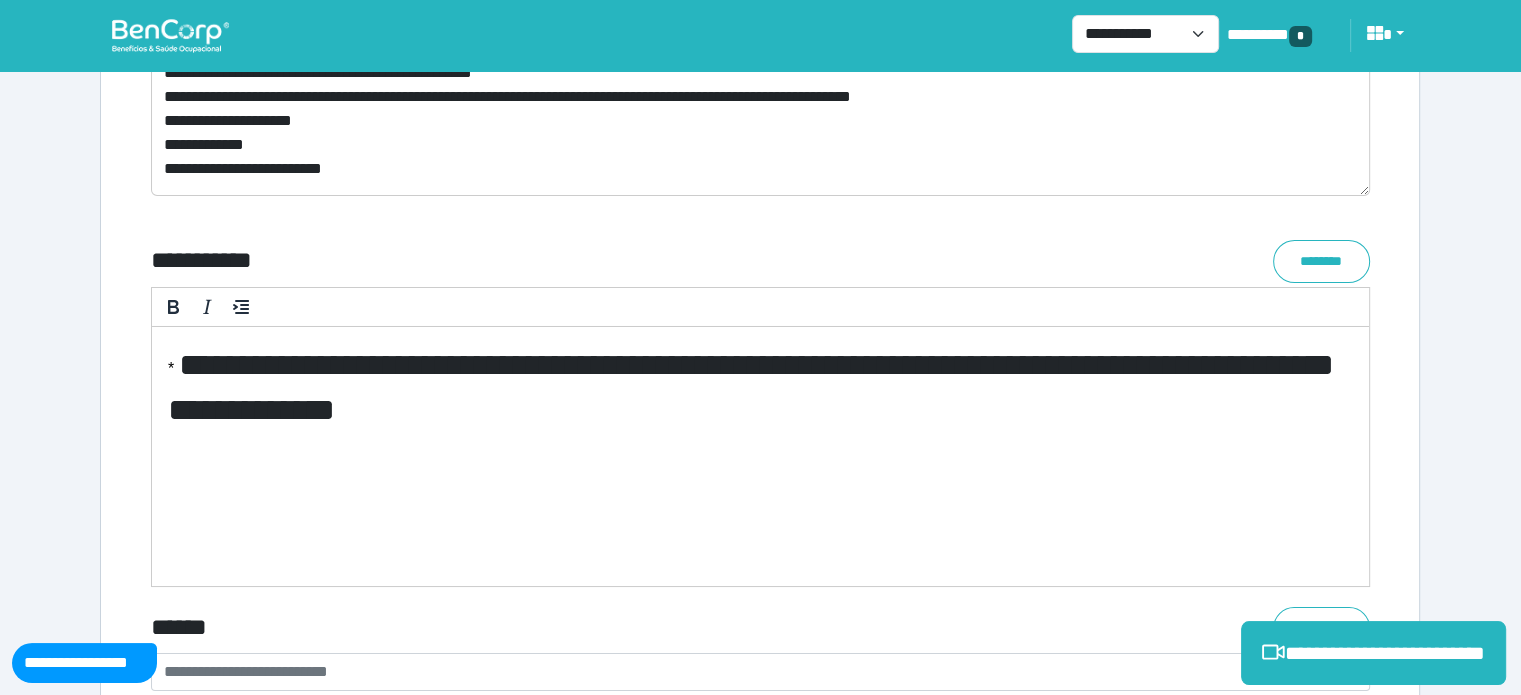 click on "**********" at bounding box center [751, 386] 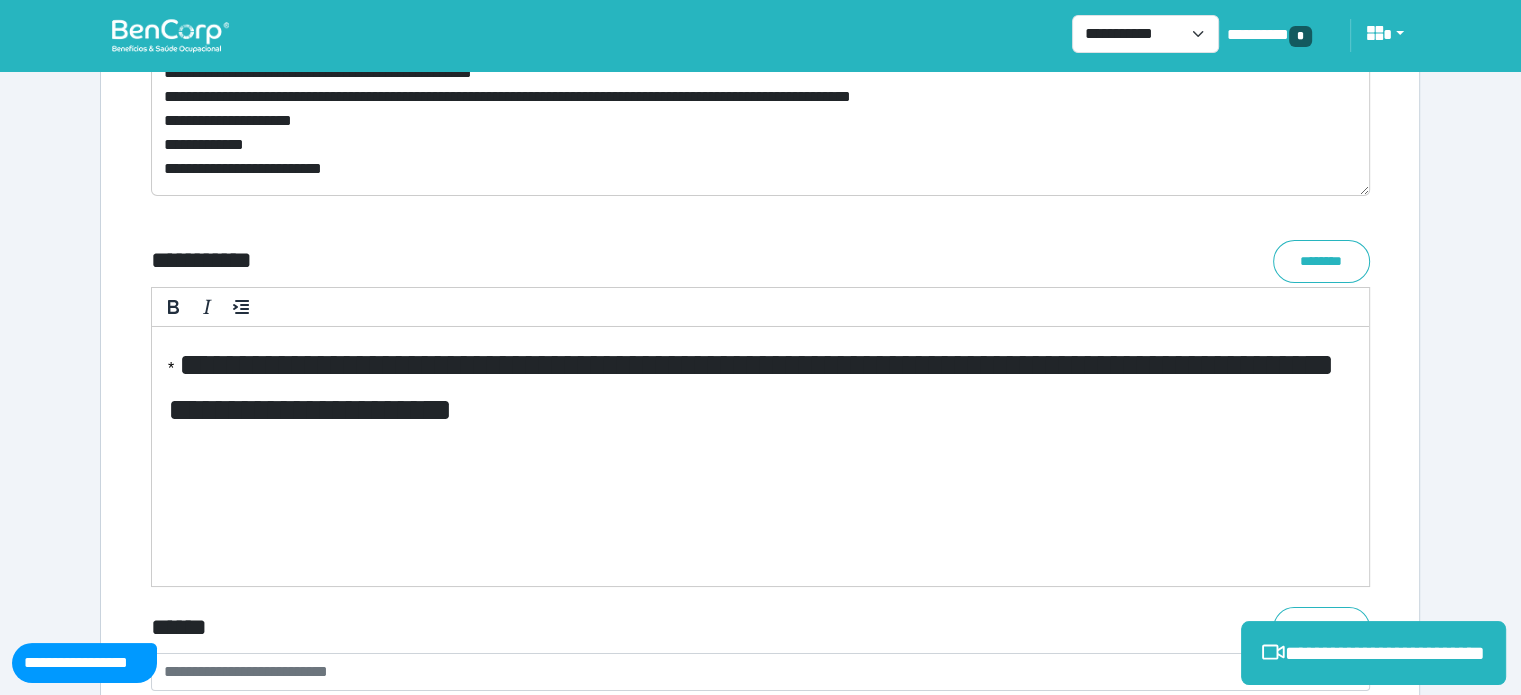 click on "**********" at bounding box center (751, 386) 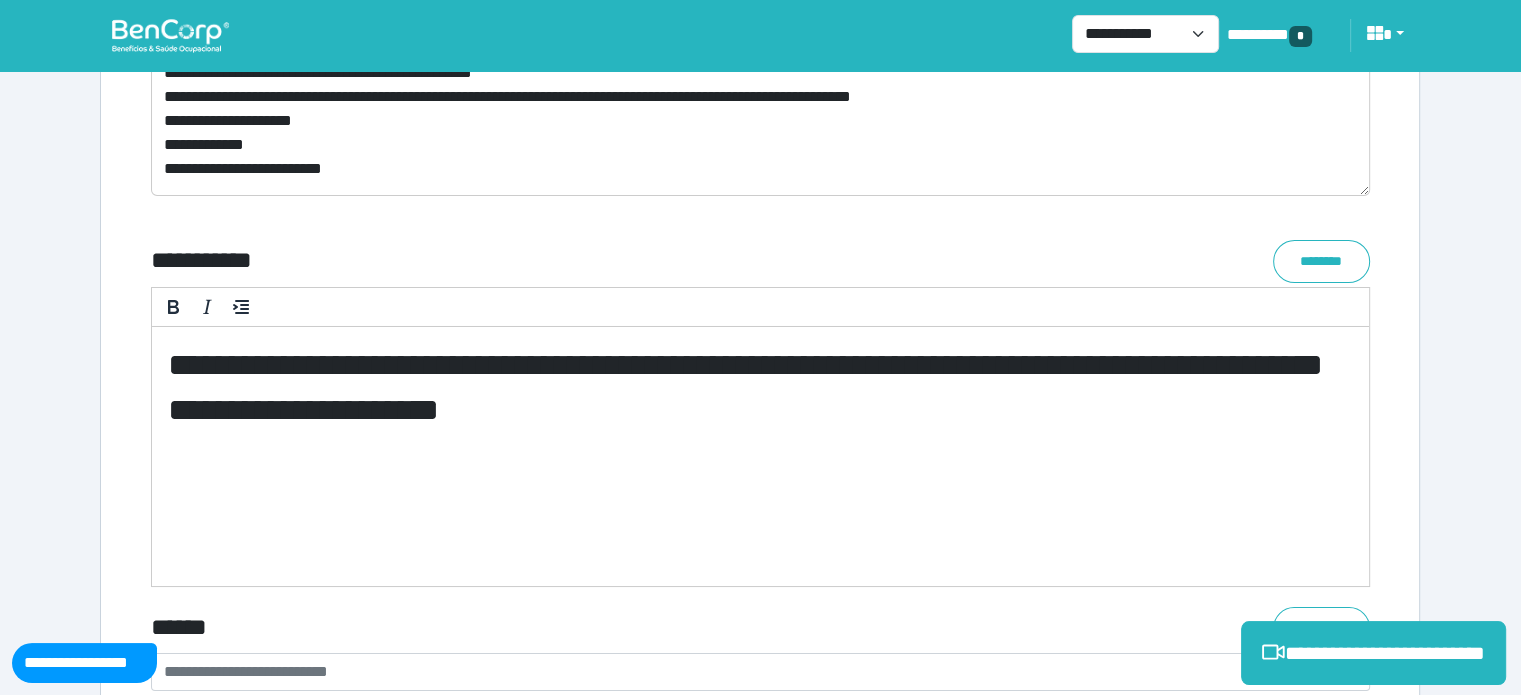 click on "**********" at bounding box center (760, 398) 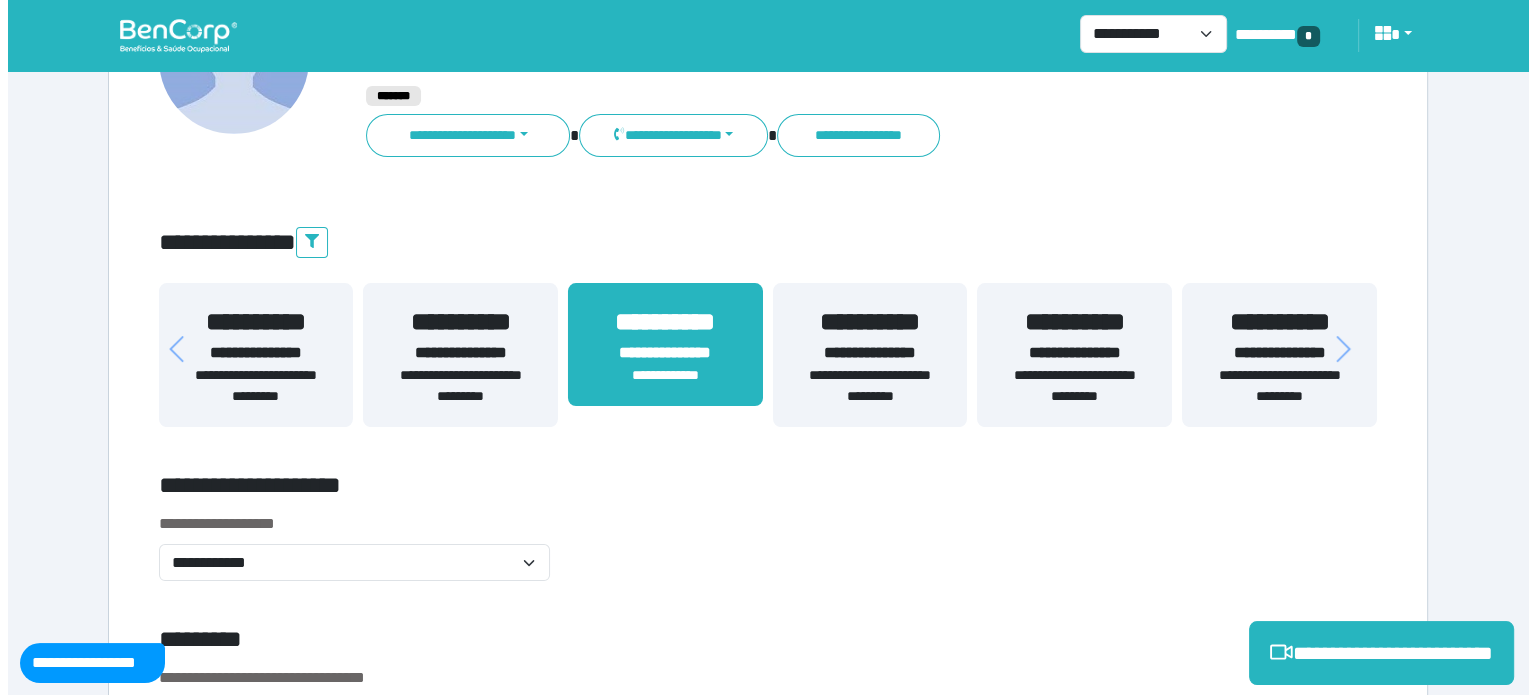 scroll, scrollTop: 205, scrollLeft: 0, axis: vertical 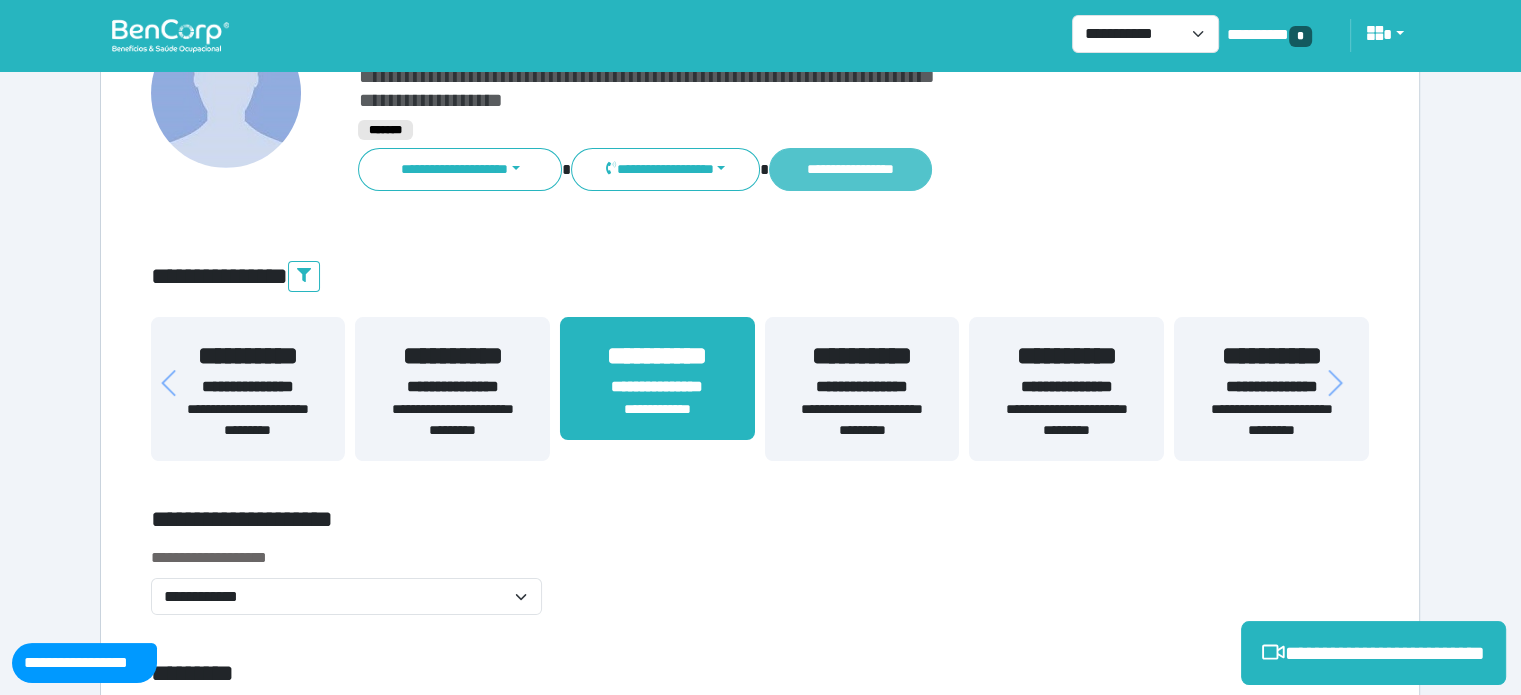 click on "**********" at bounding box center (850, 169) 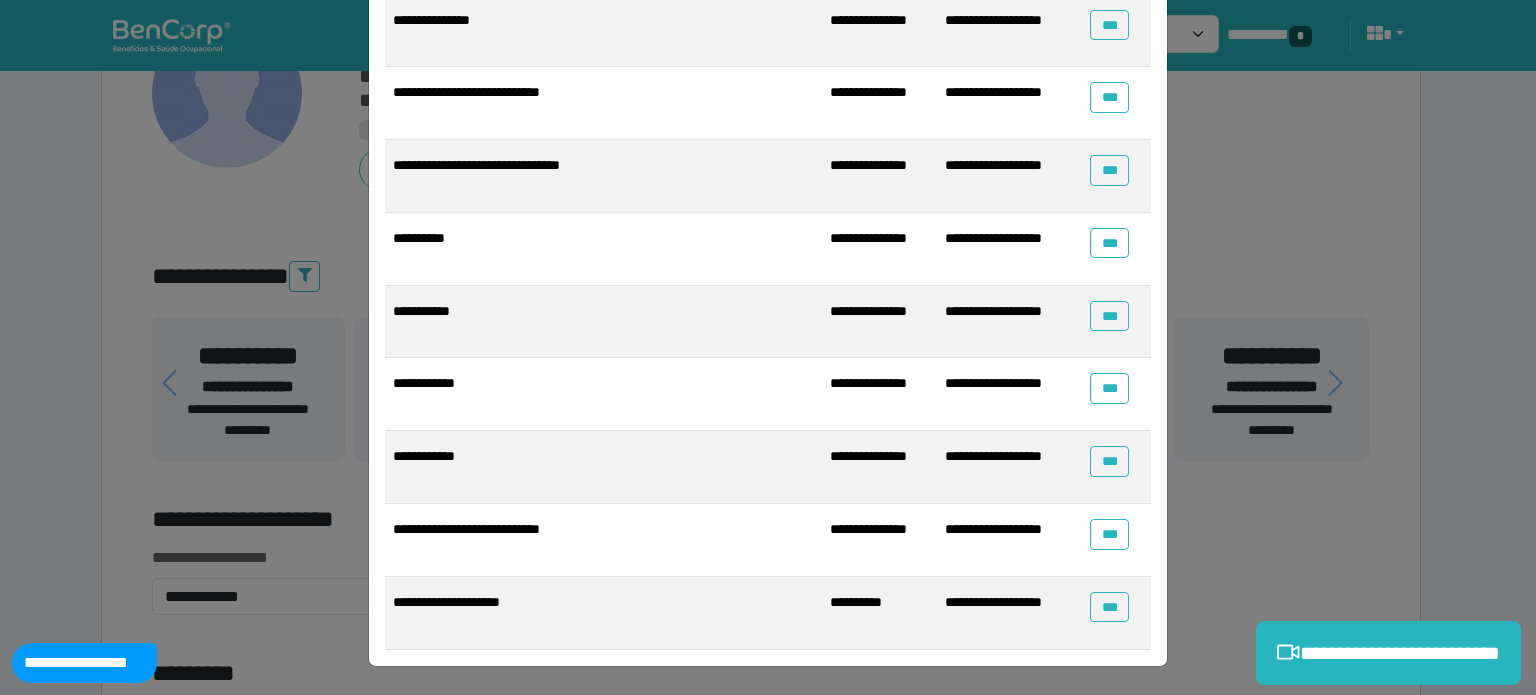 scroll, scrollTop: 1342, scrollLeft: 0, axis: vertical 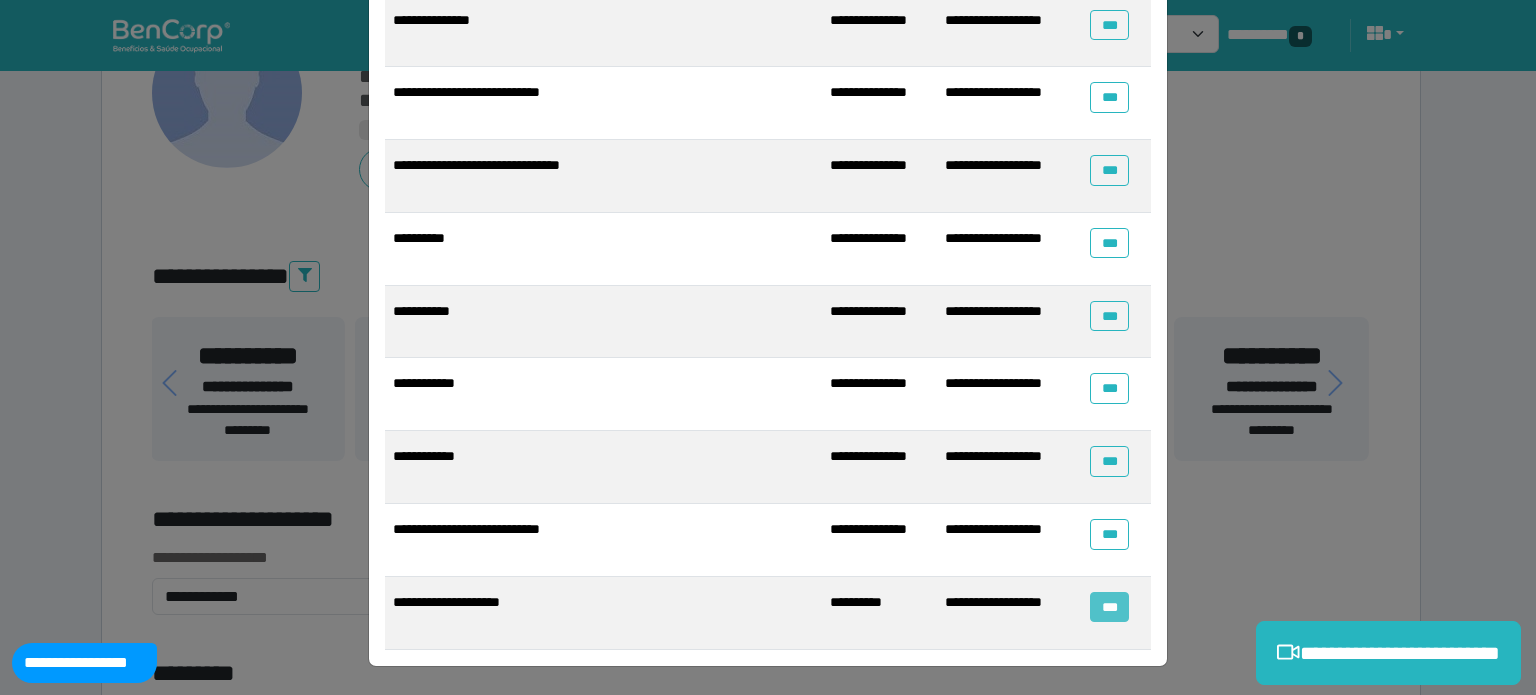 click on "***" at bounding box center [1109, 607] 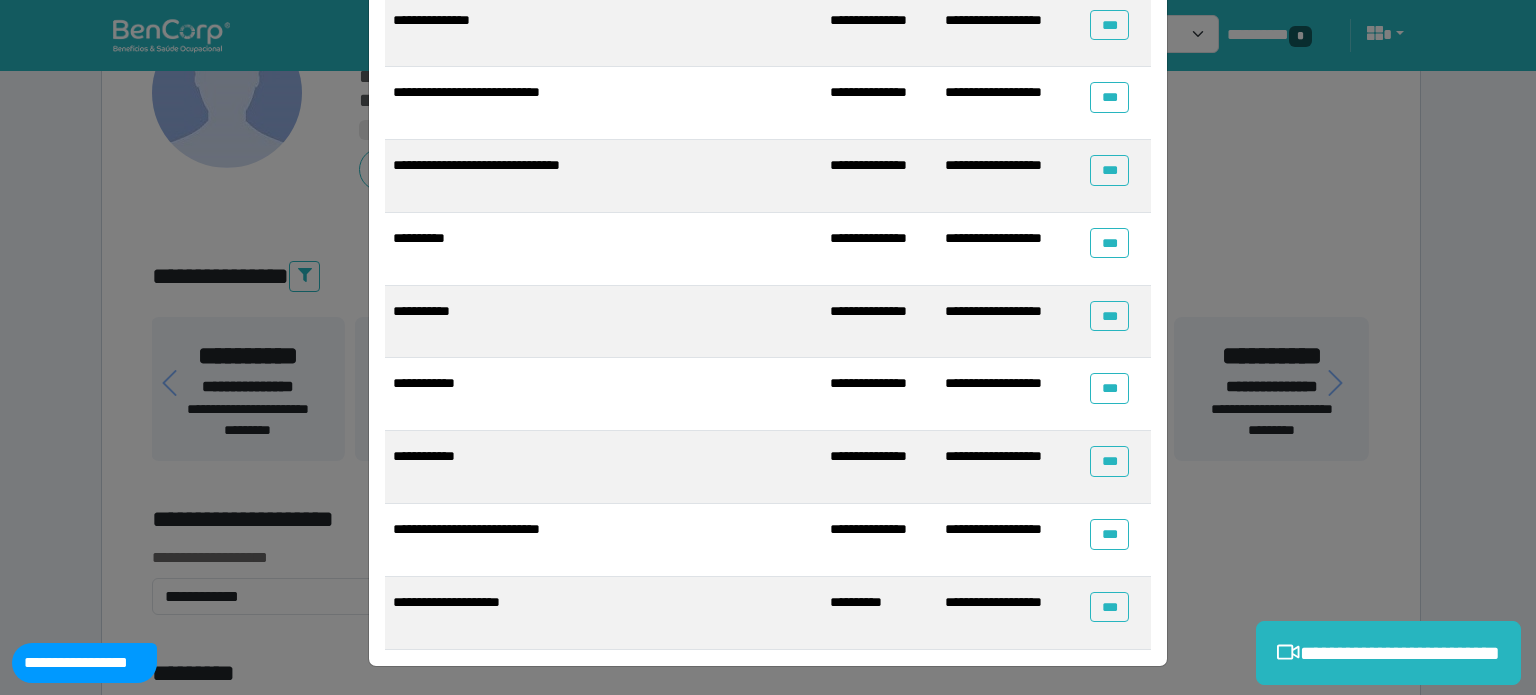 click on "**********" at bounding box center (768, 347) 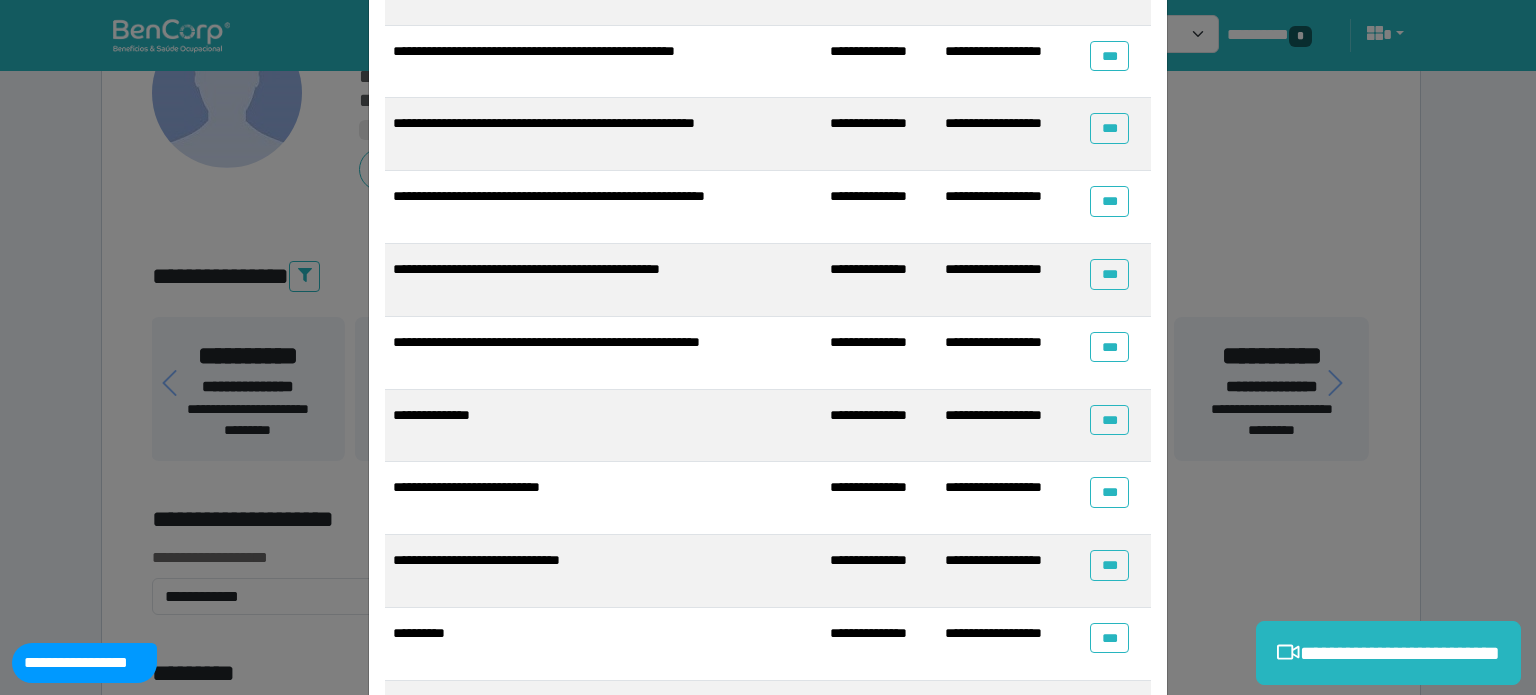 scroll, scrollTop: 1342, scrollLeft: 0, axis: vertical 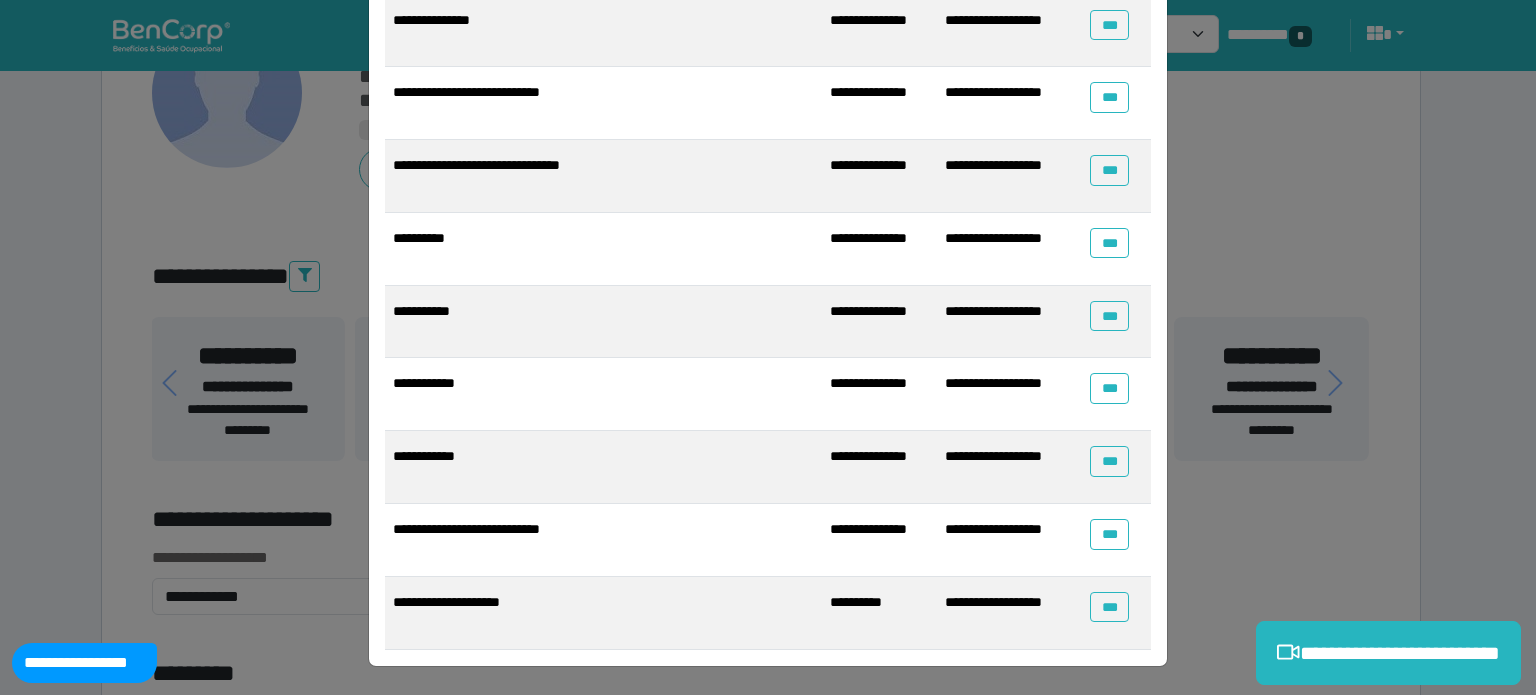 click on "***" at bounding box center (1116, 612) 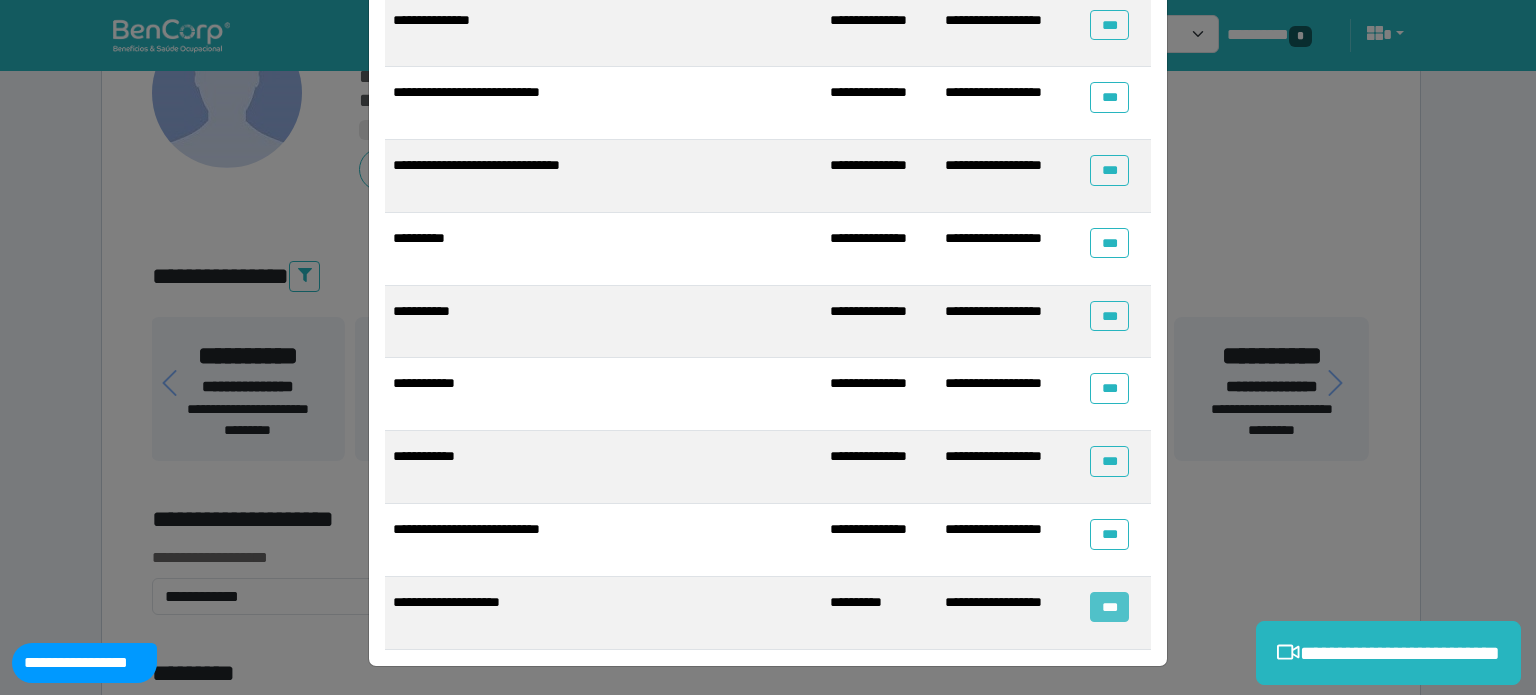 click on "***" at bounding box center [1109, 607] 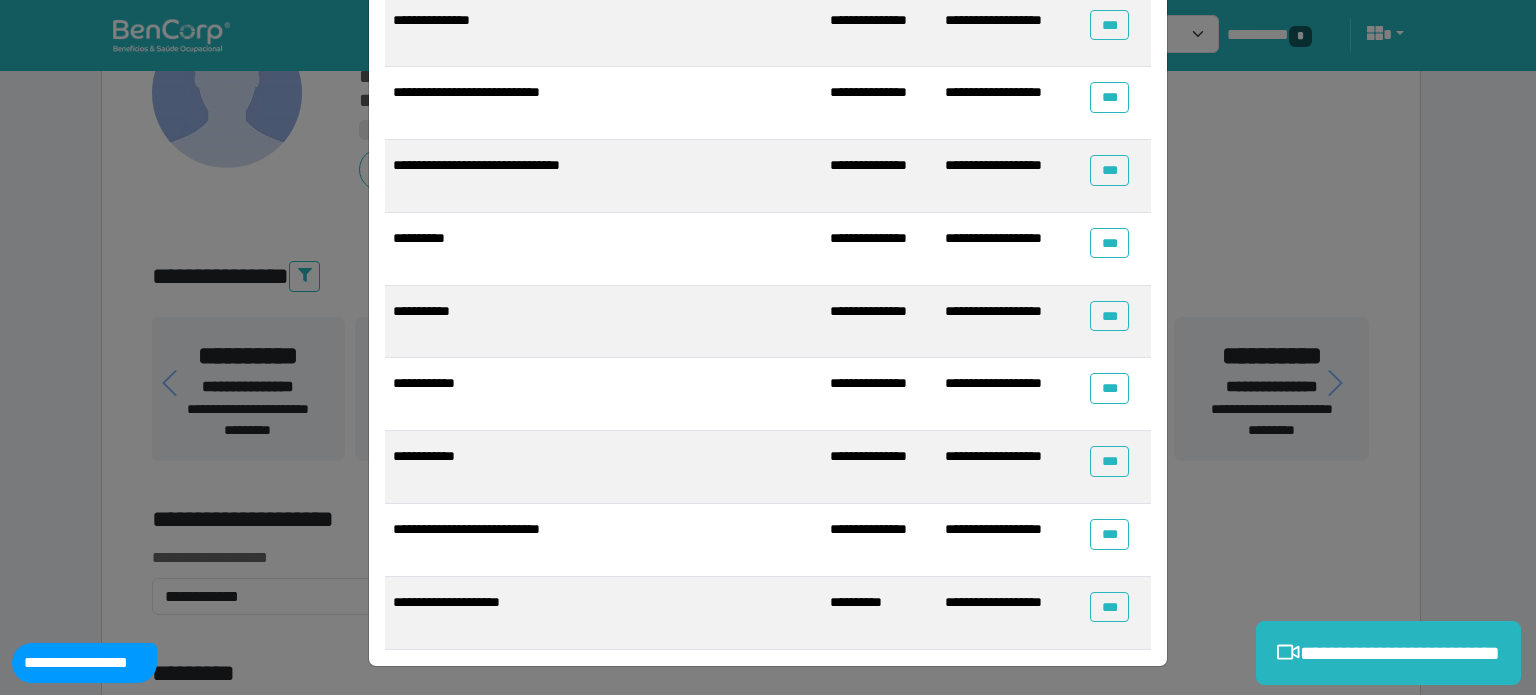 click on "**********" at bounding box center [768, 347] 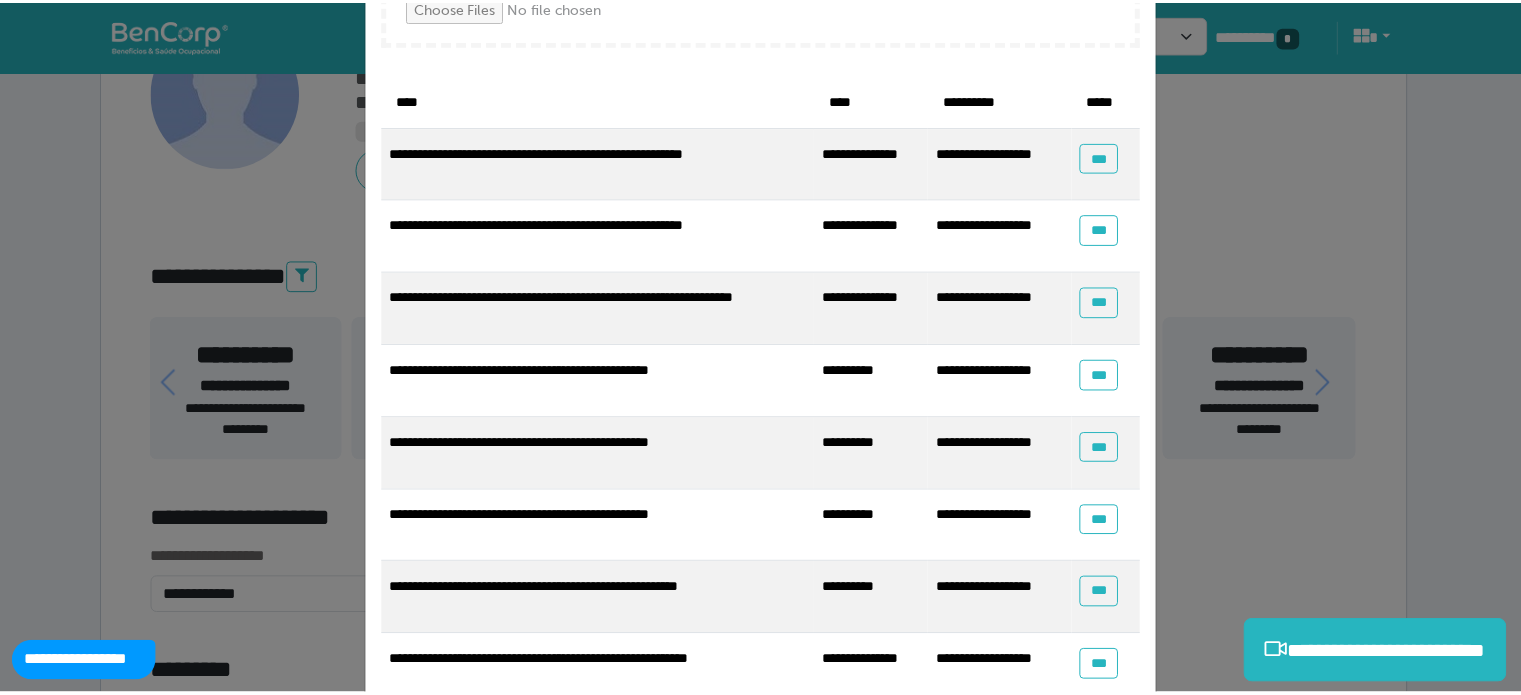 scroll, scrollTop: 0, scrollLeft: 0, axis: both 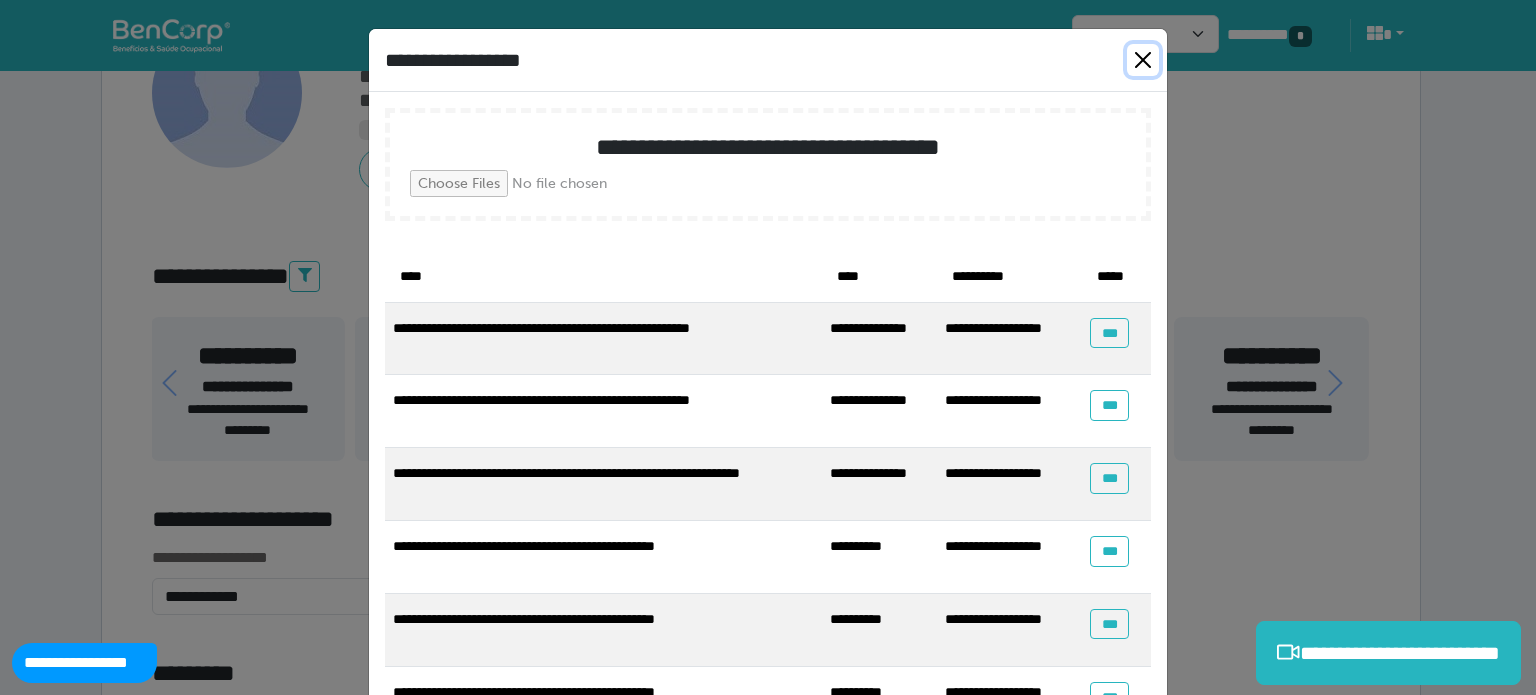 click at bounding box center (1143, 60) 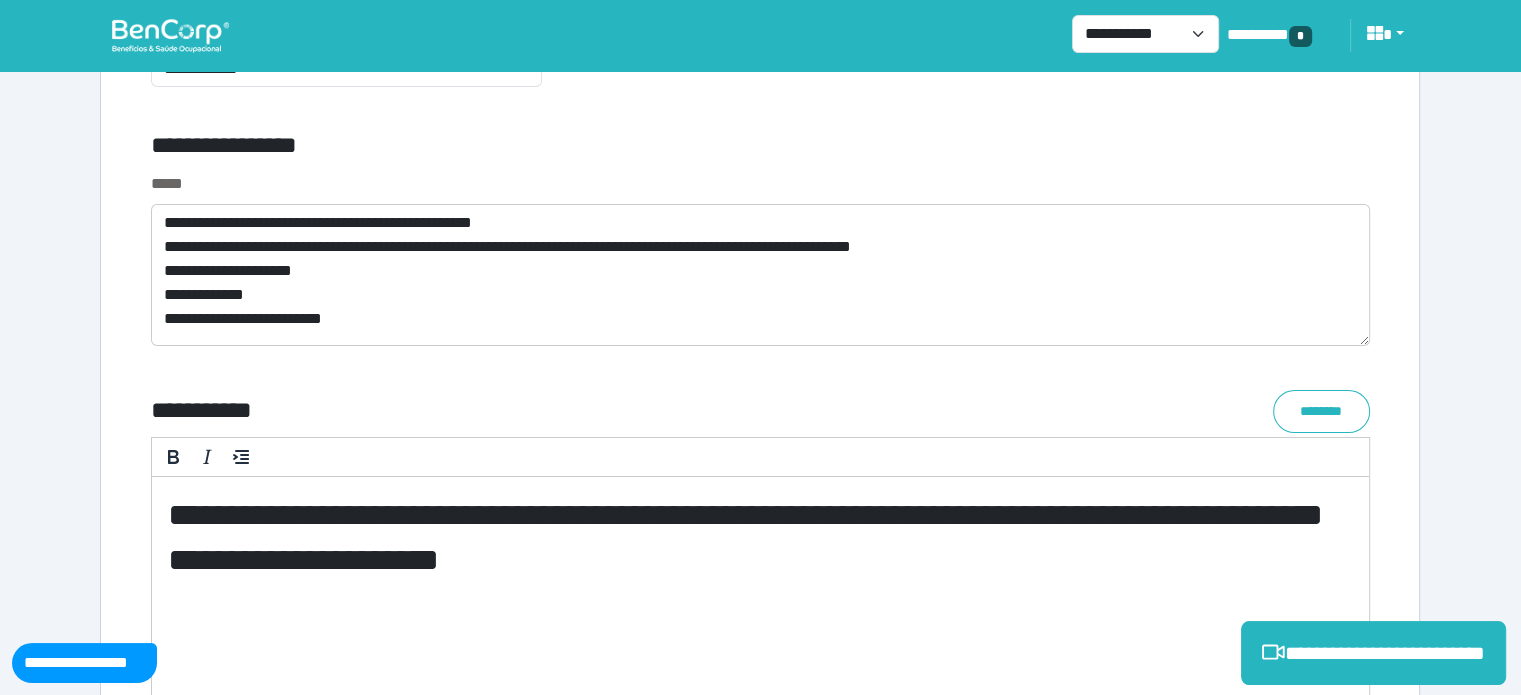 scroll, scrollTop: 7445, scrollLeft: 0, axis: vertical 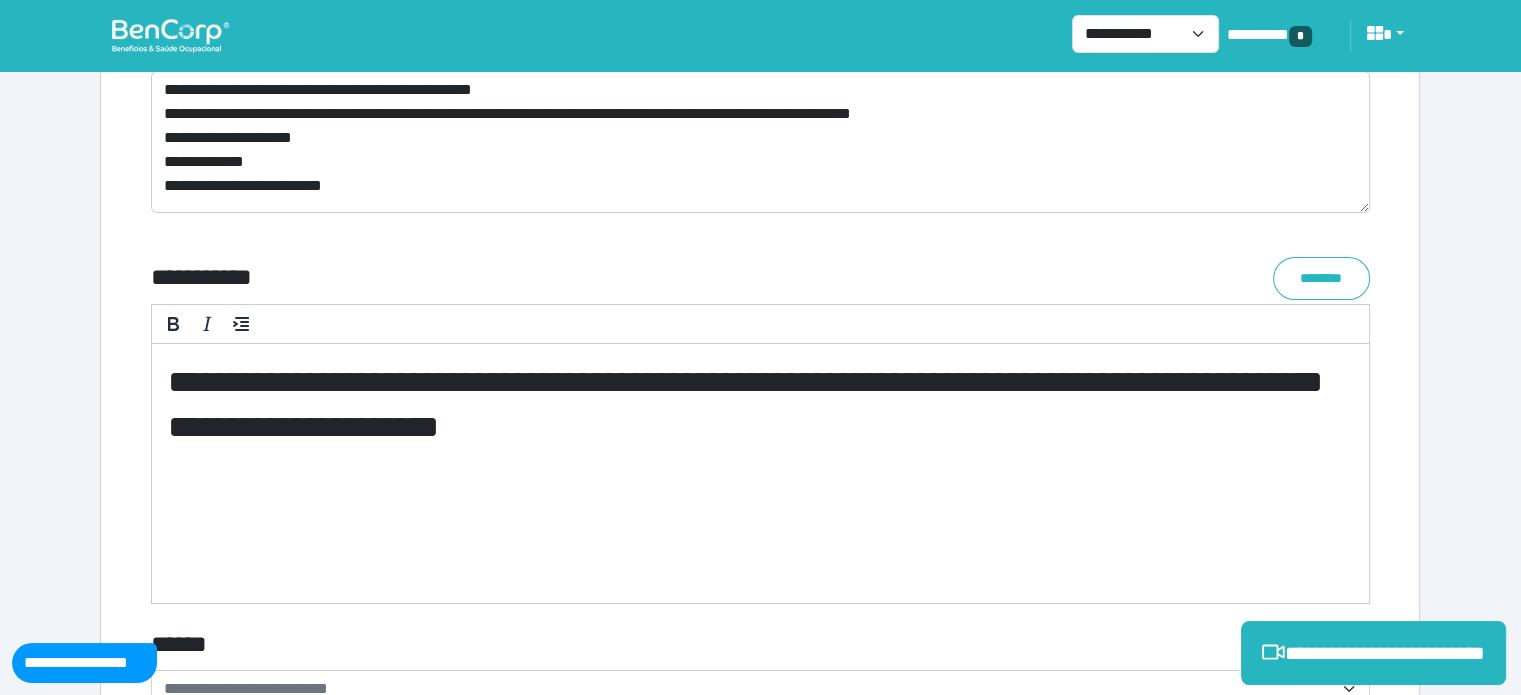 click on "**********" at bounding box center [760, 415] 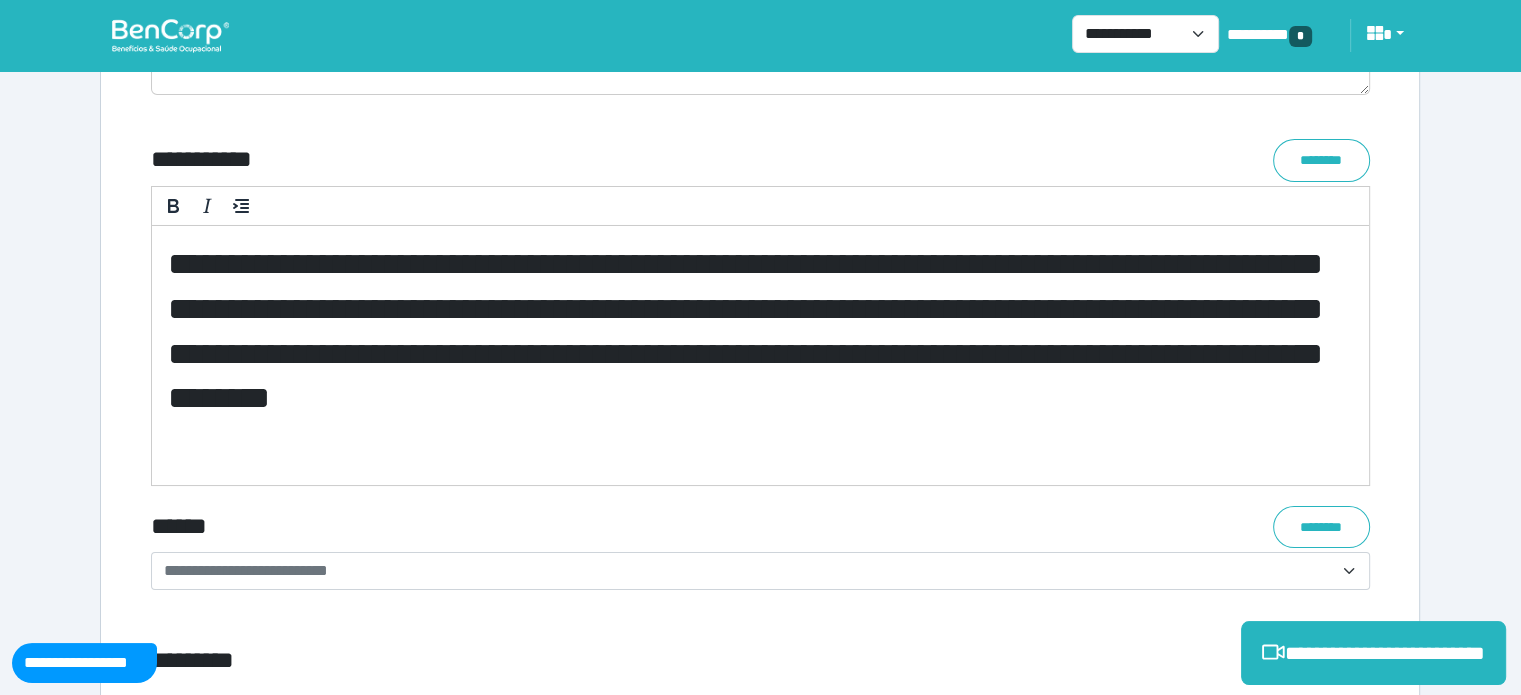 scroll, scrollTop: 7496, scrollLeft: 0, axis: vertical 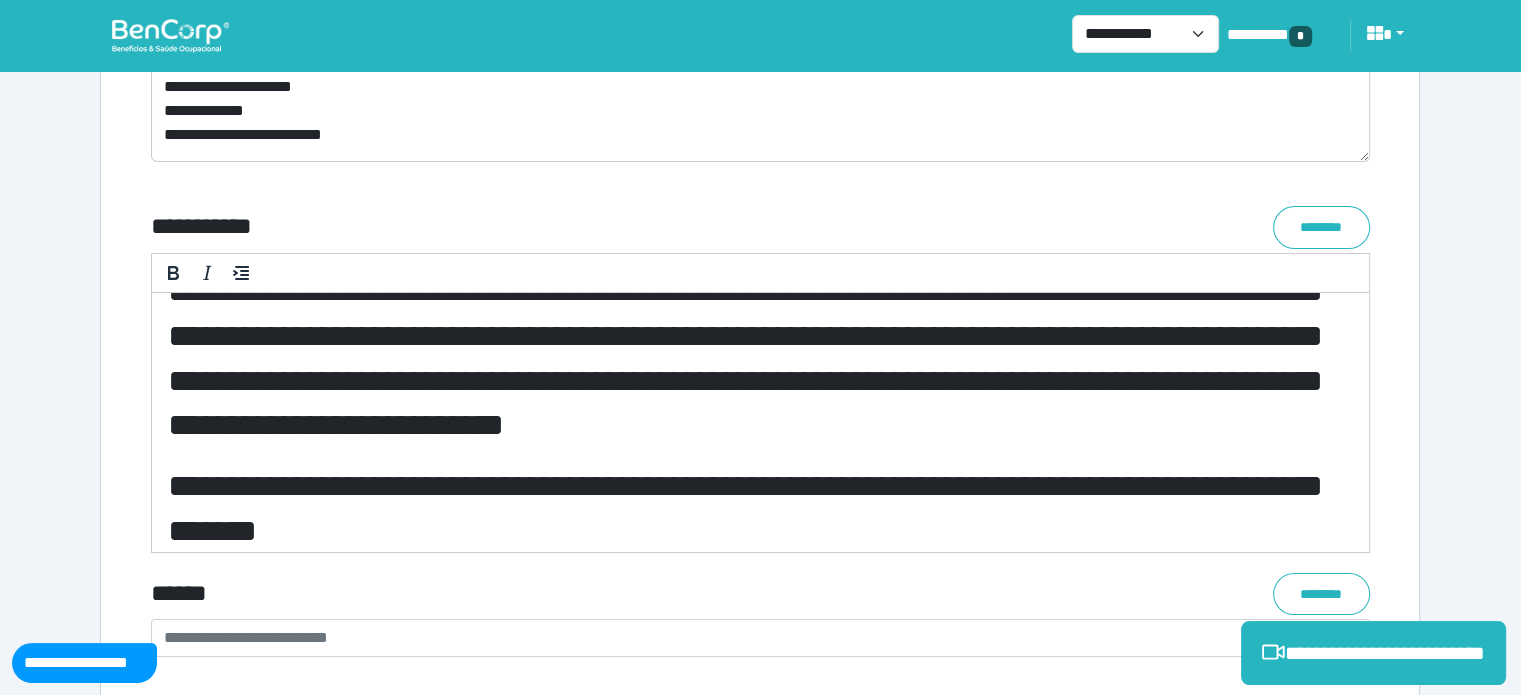 click on "**********" at bounding box center [745, 507] 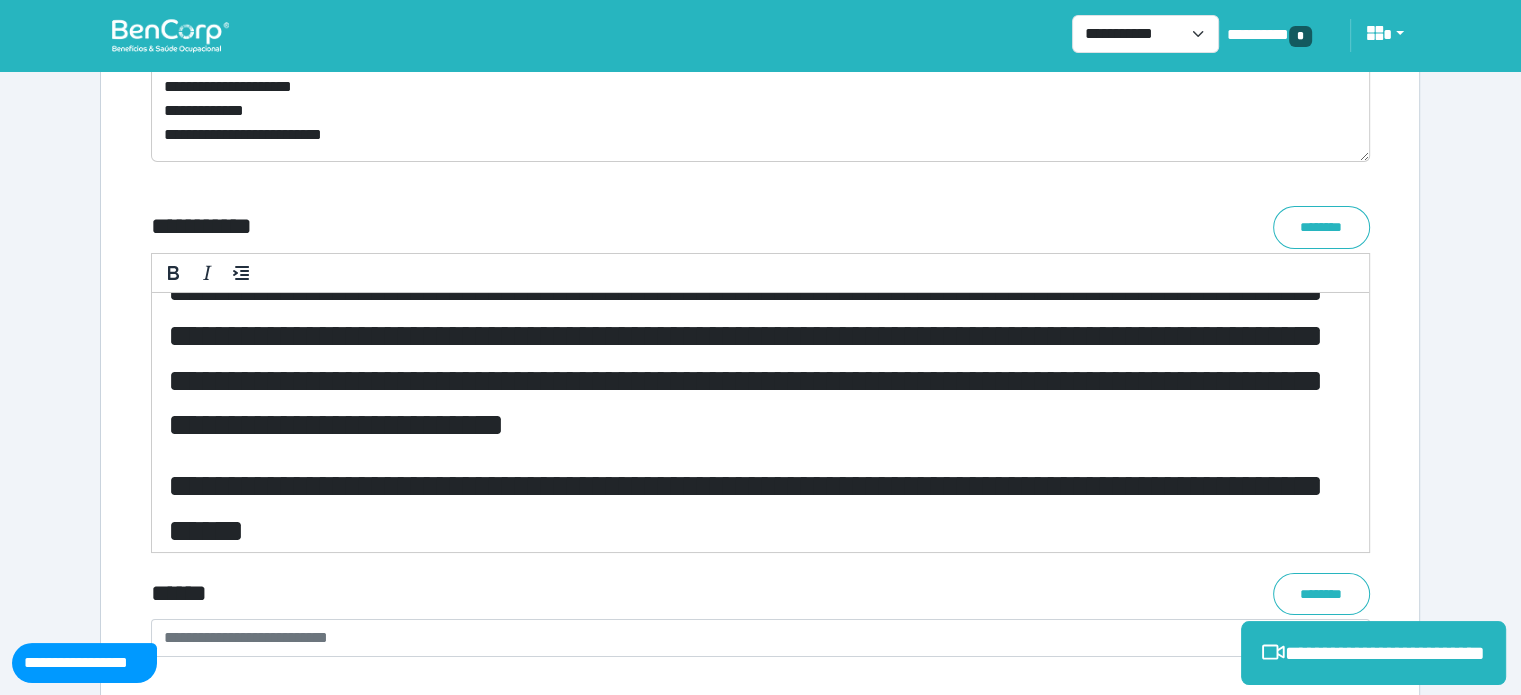 click on "**********" at bounding box center [753, 508] 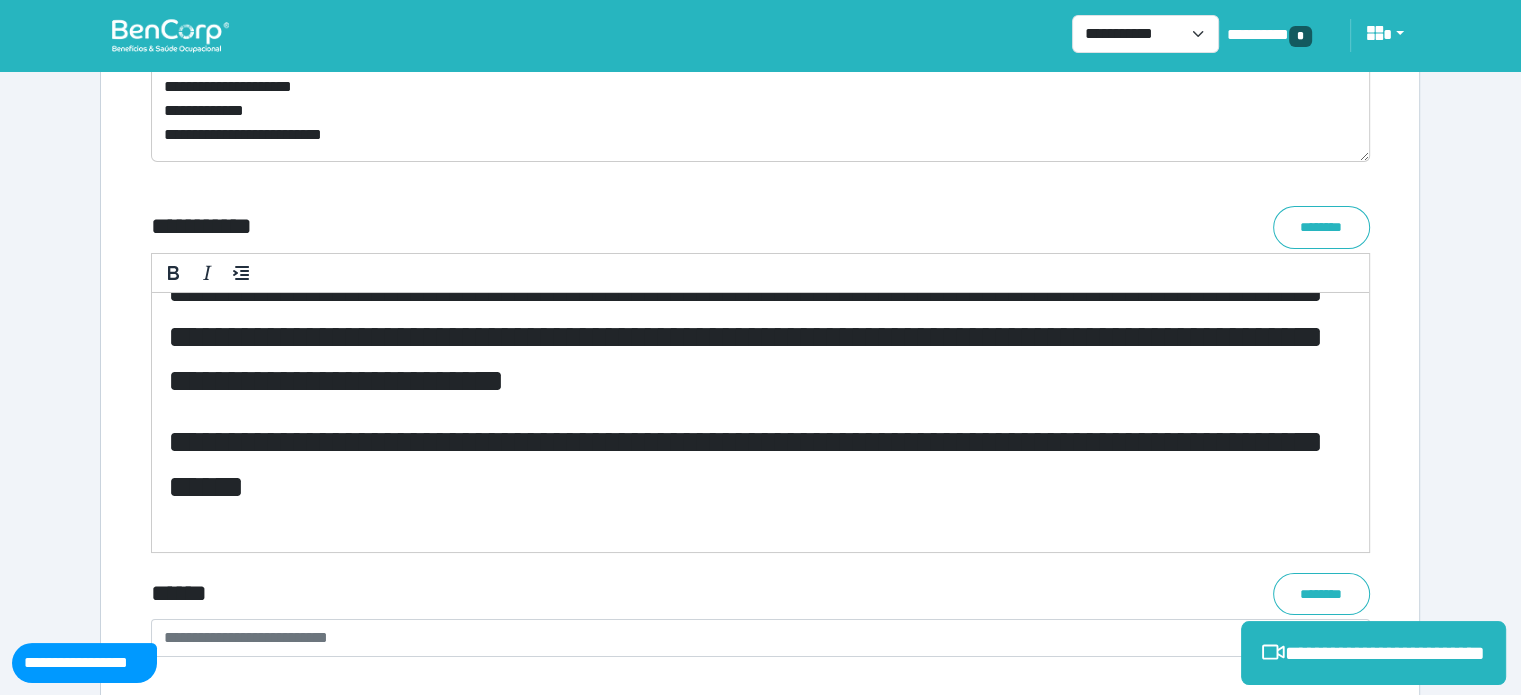 scroll, scrollTop: 129, scrollLeft: 0, axis: vertical 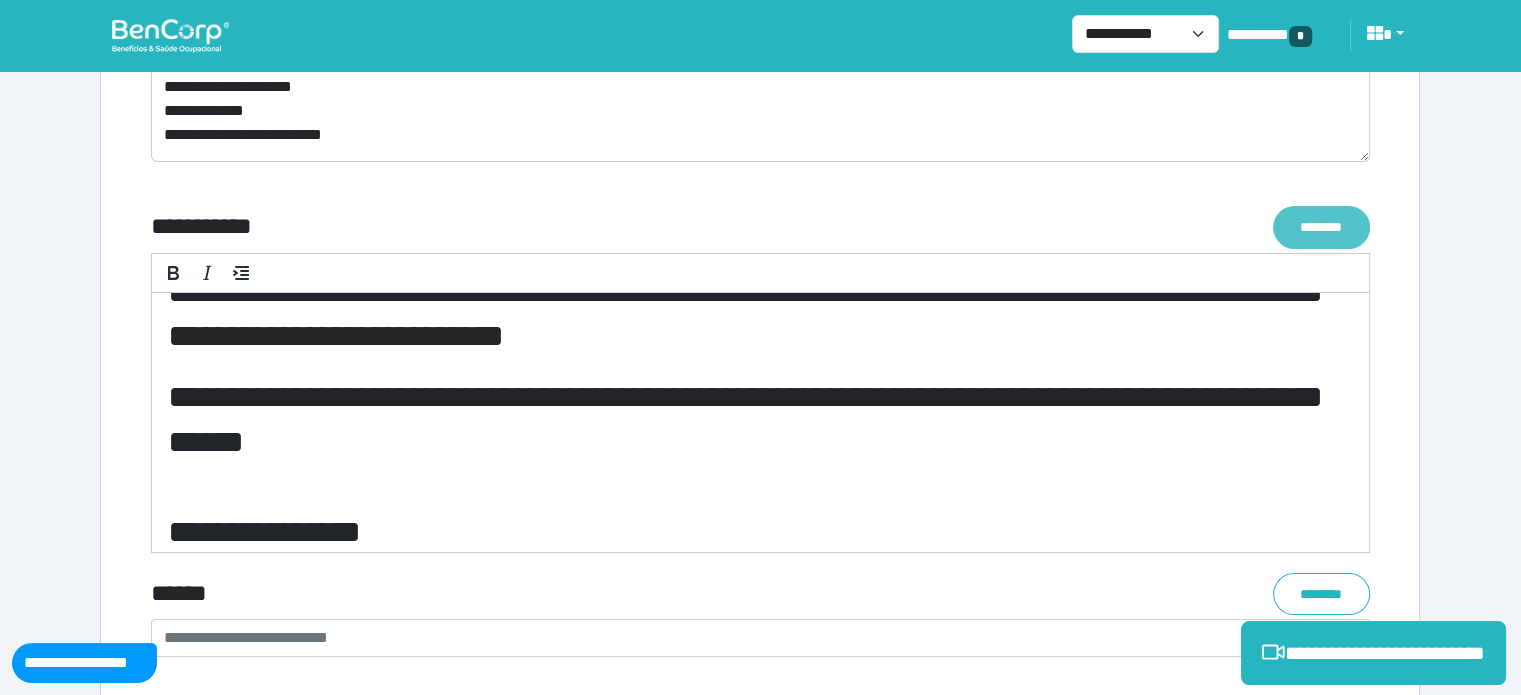 click on "********" at bounding box center (1321, 227) 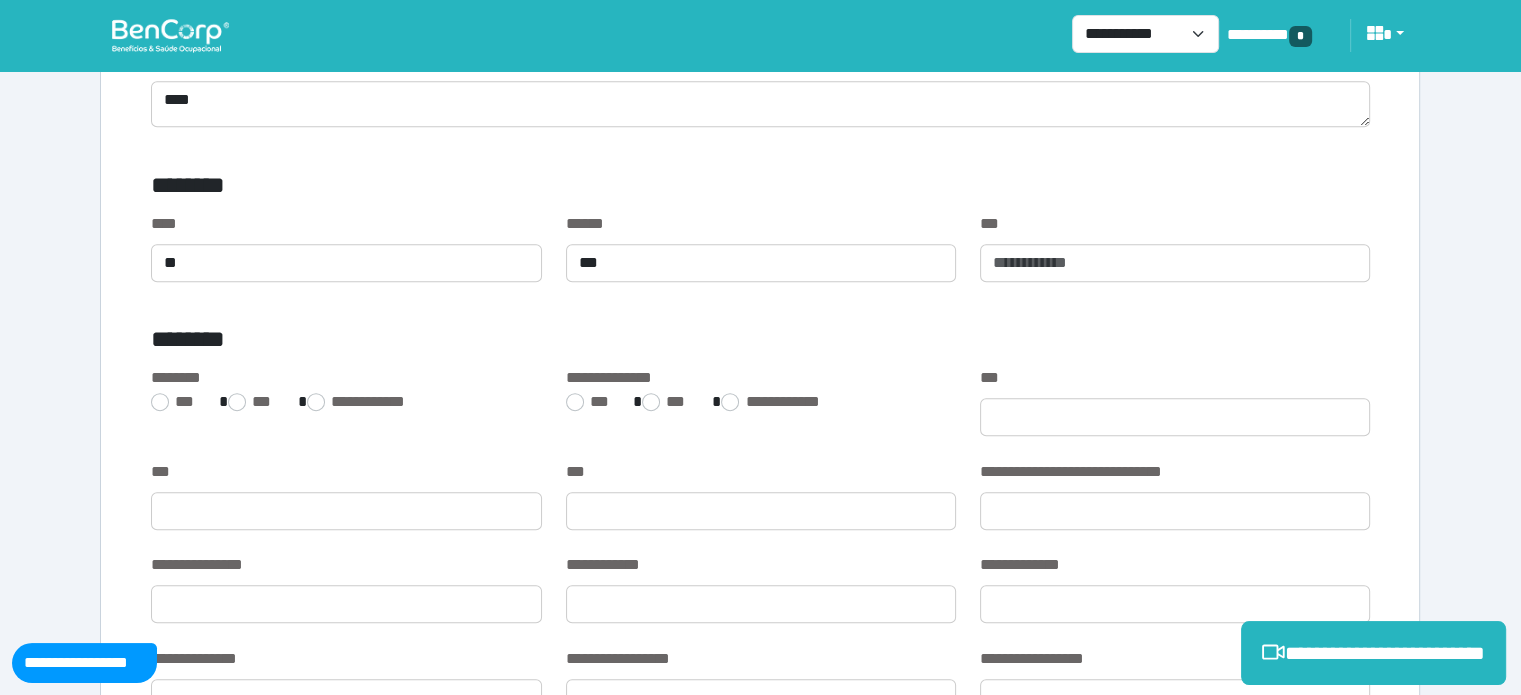 scroll, scrollTop: 0, scrollLeft: 0, axis: both 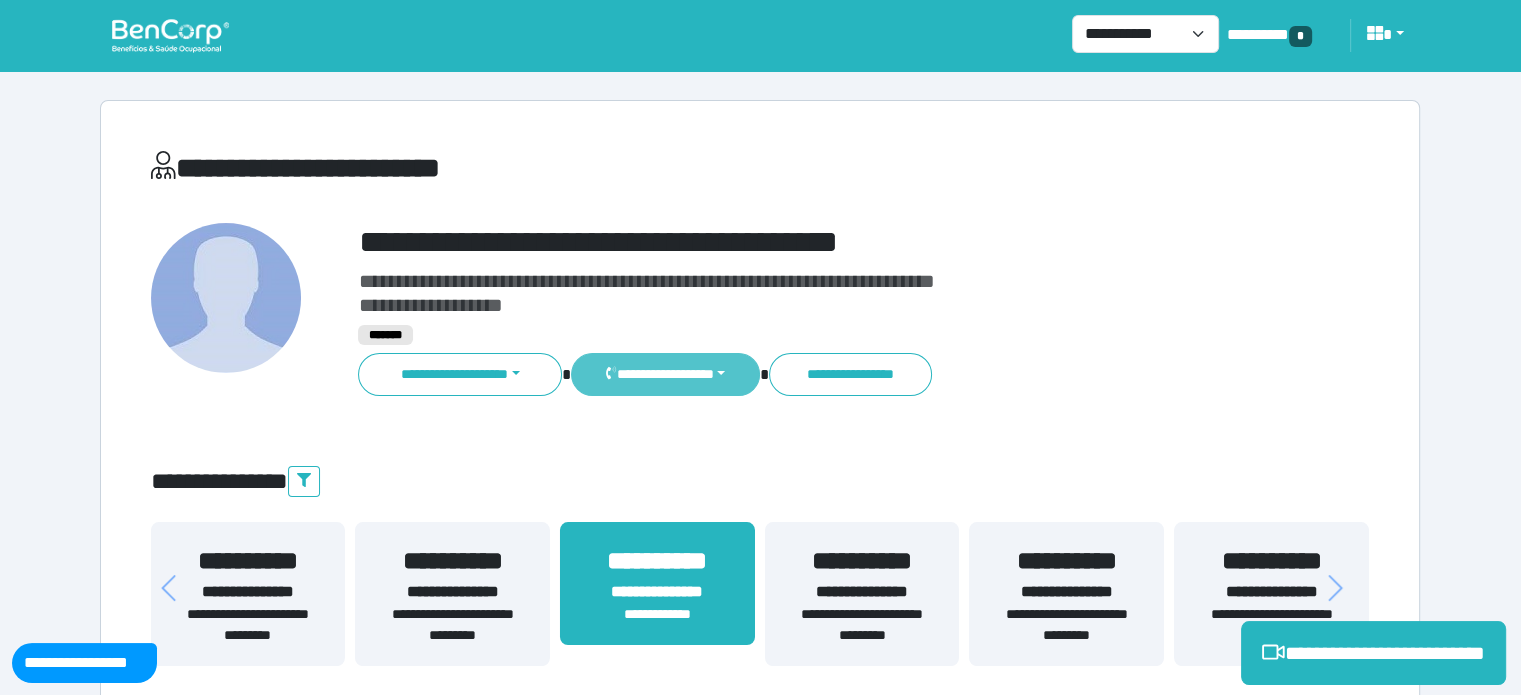 click on "**********" at bounding box center (665, 374) 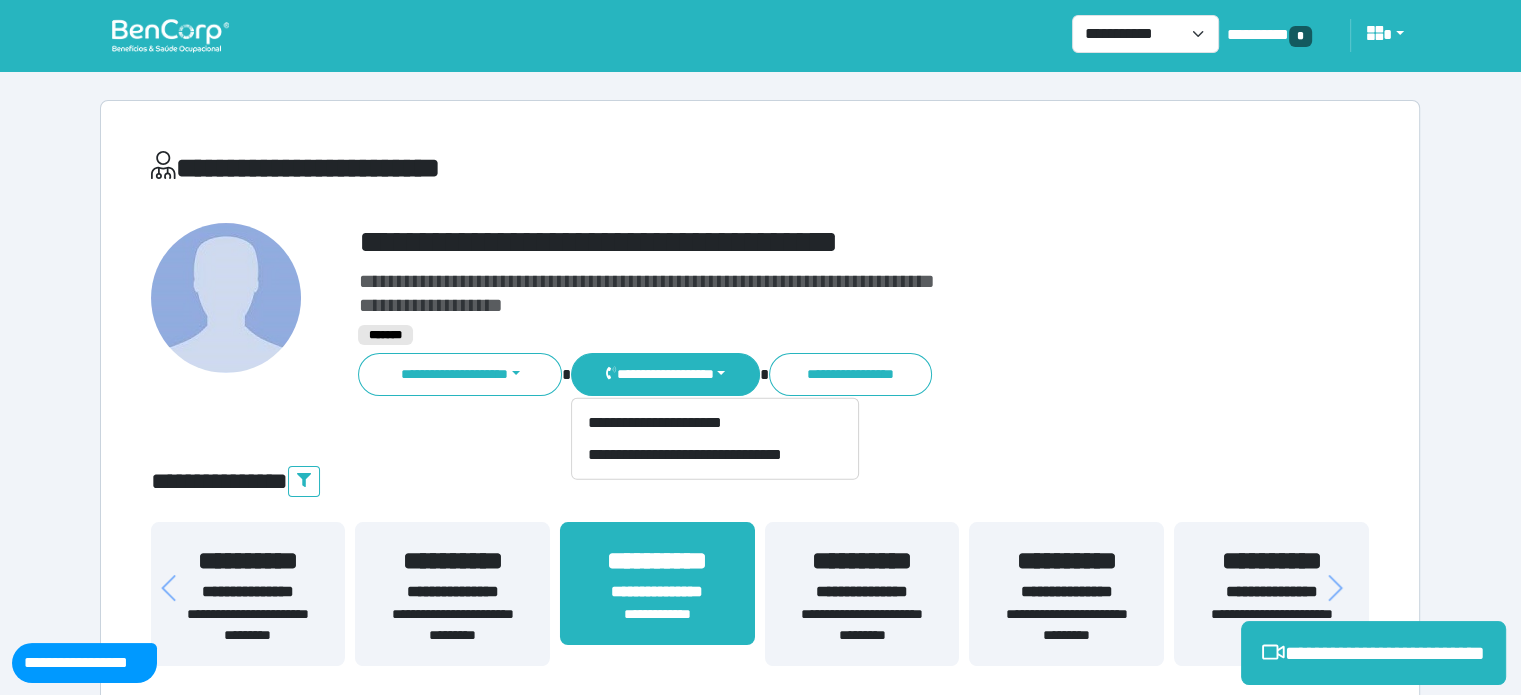 type 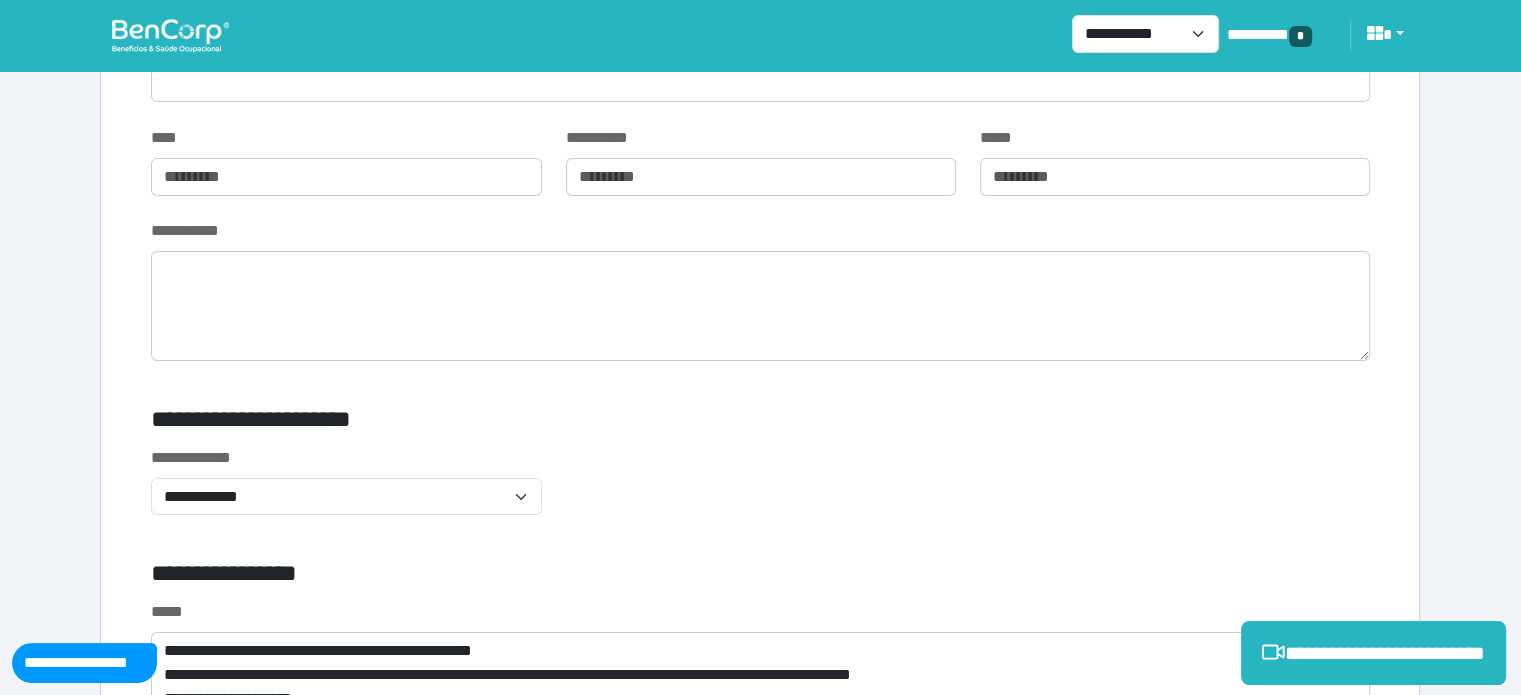 scroll, scrollTop: 6861, scrollLeft: 0, axis: vertical 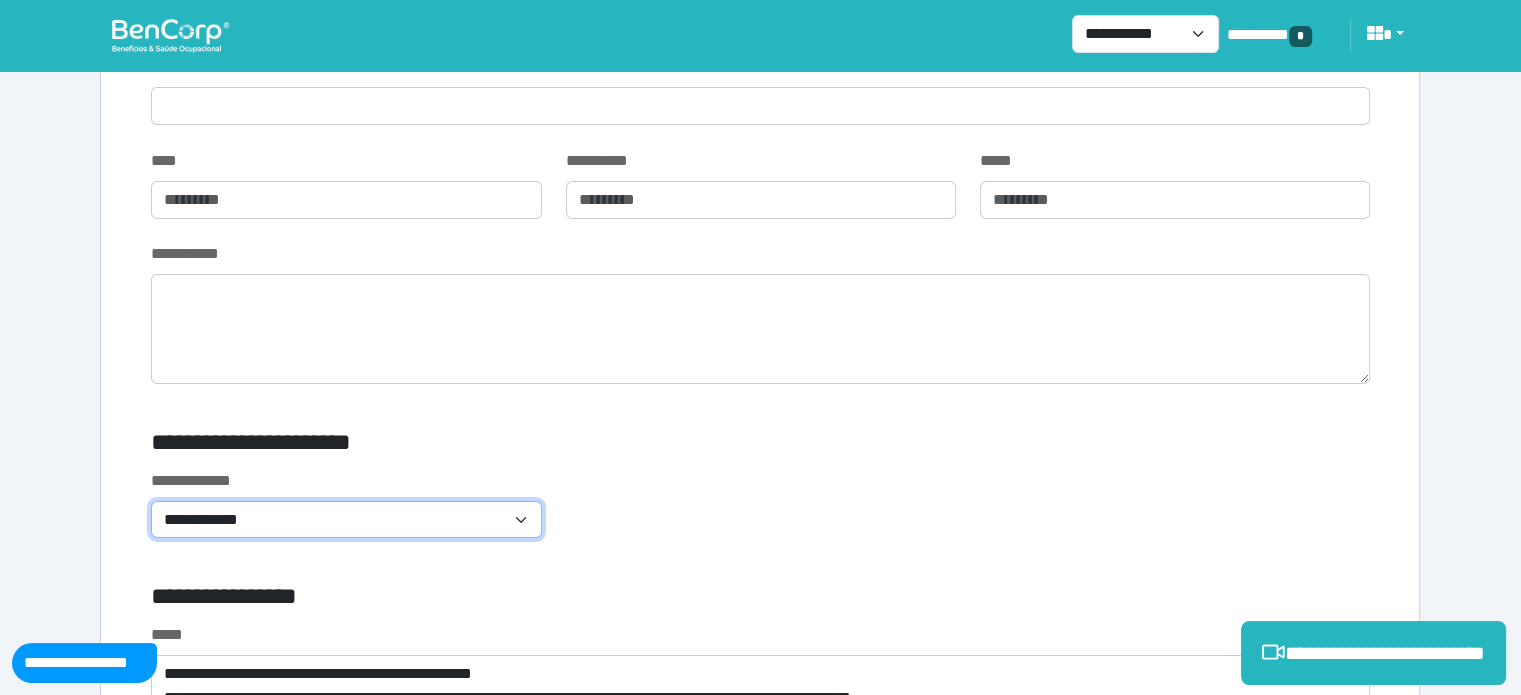 click on "**********" at bounding box center (346, 520) 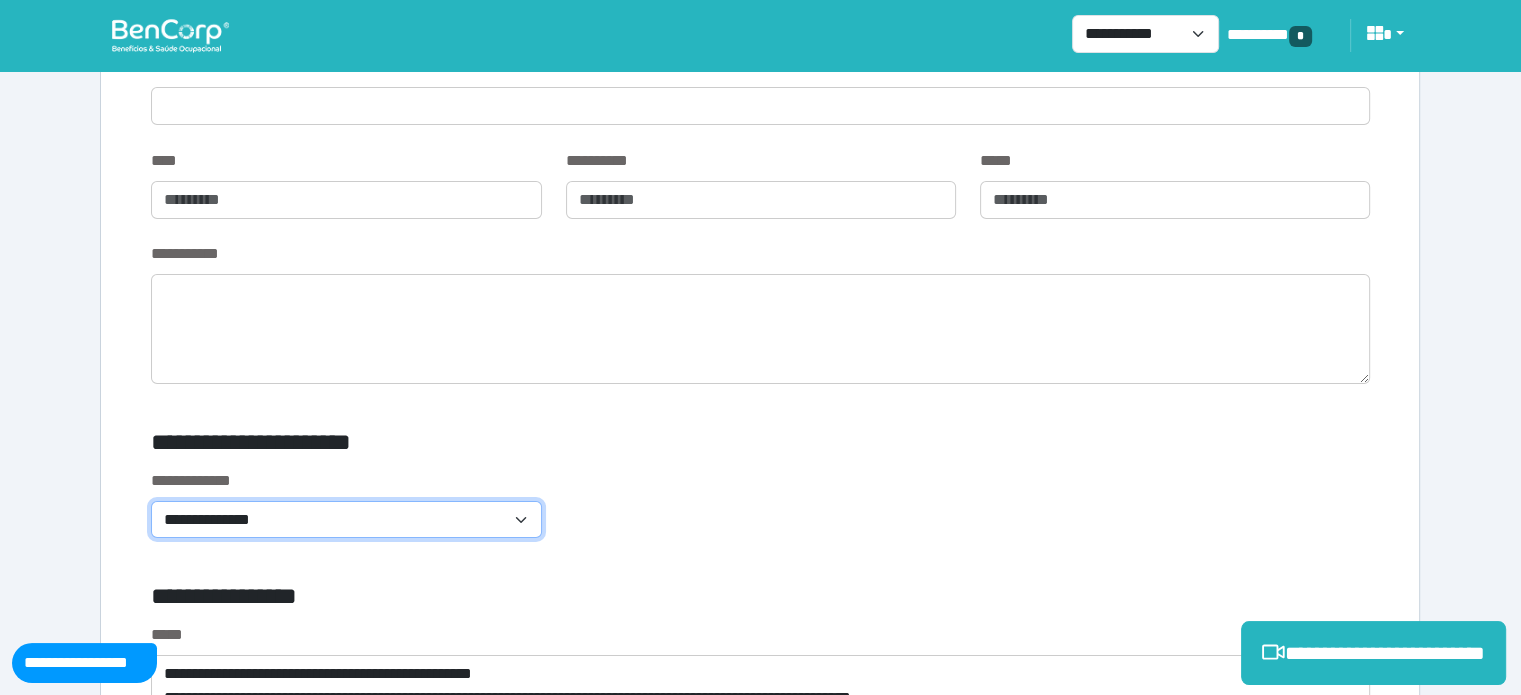 click on "**********" at bounding box center [346, 520] 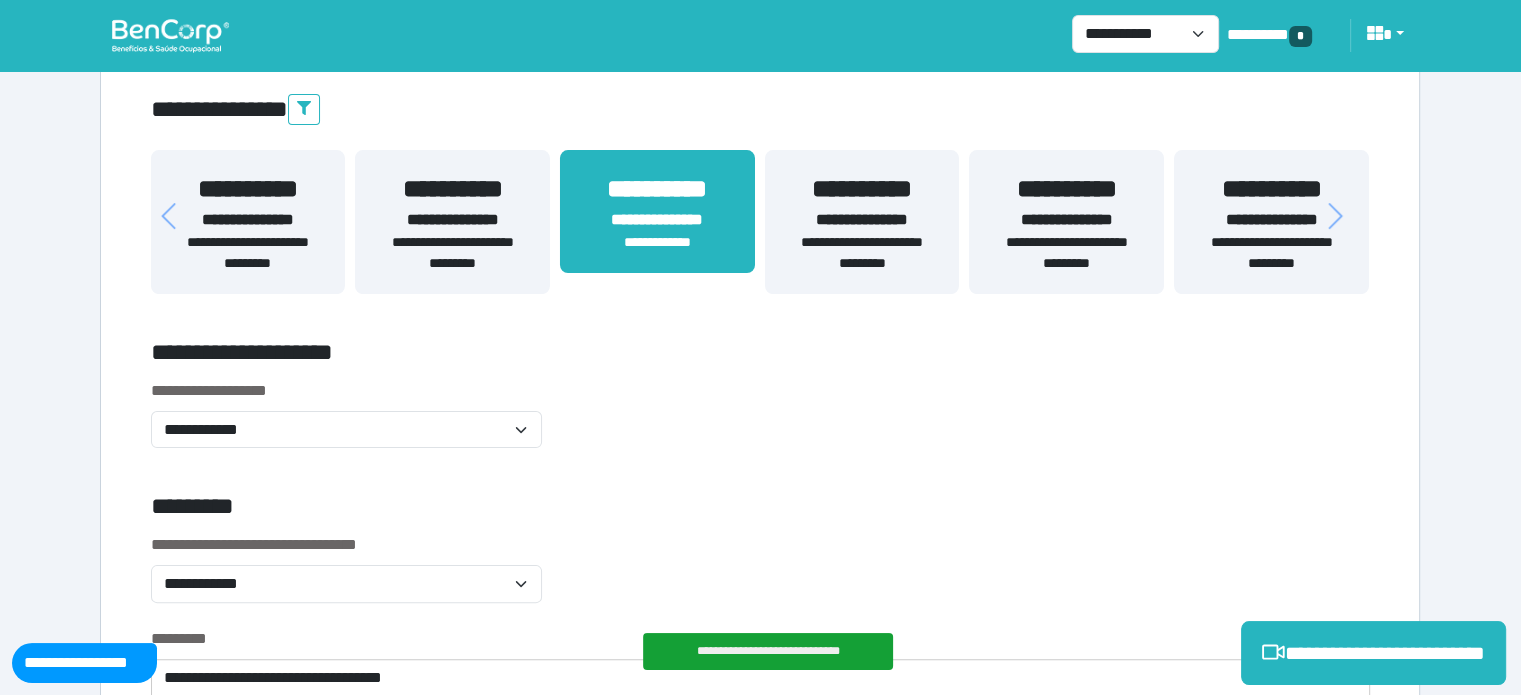 scroll, scrollTop: 0, scrollLeft: 0, axis: both 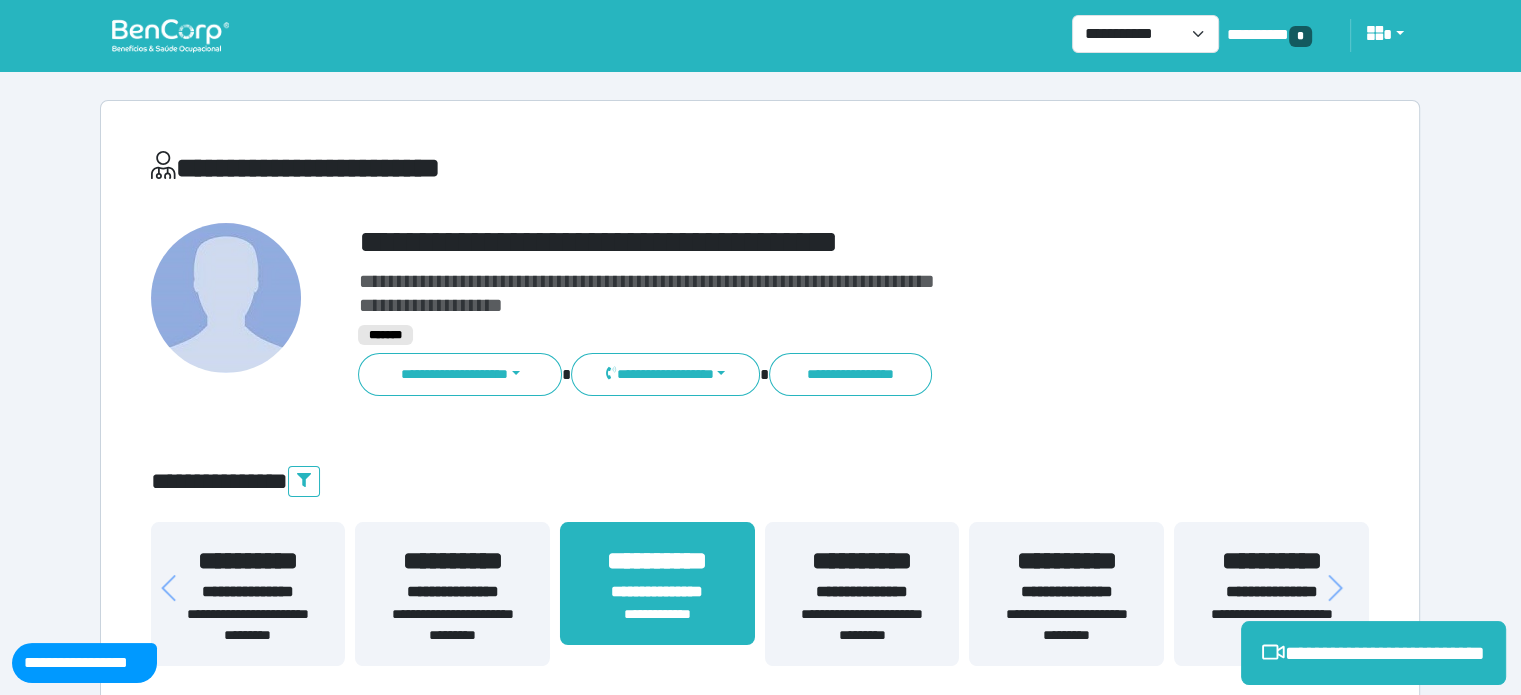 click on "**********" at bounding box center [812, 242] 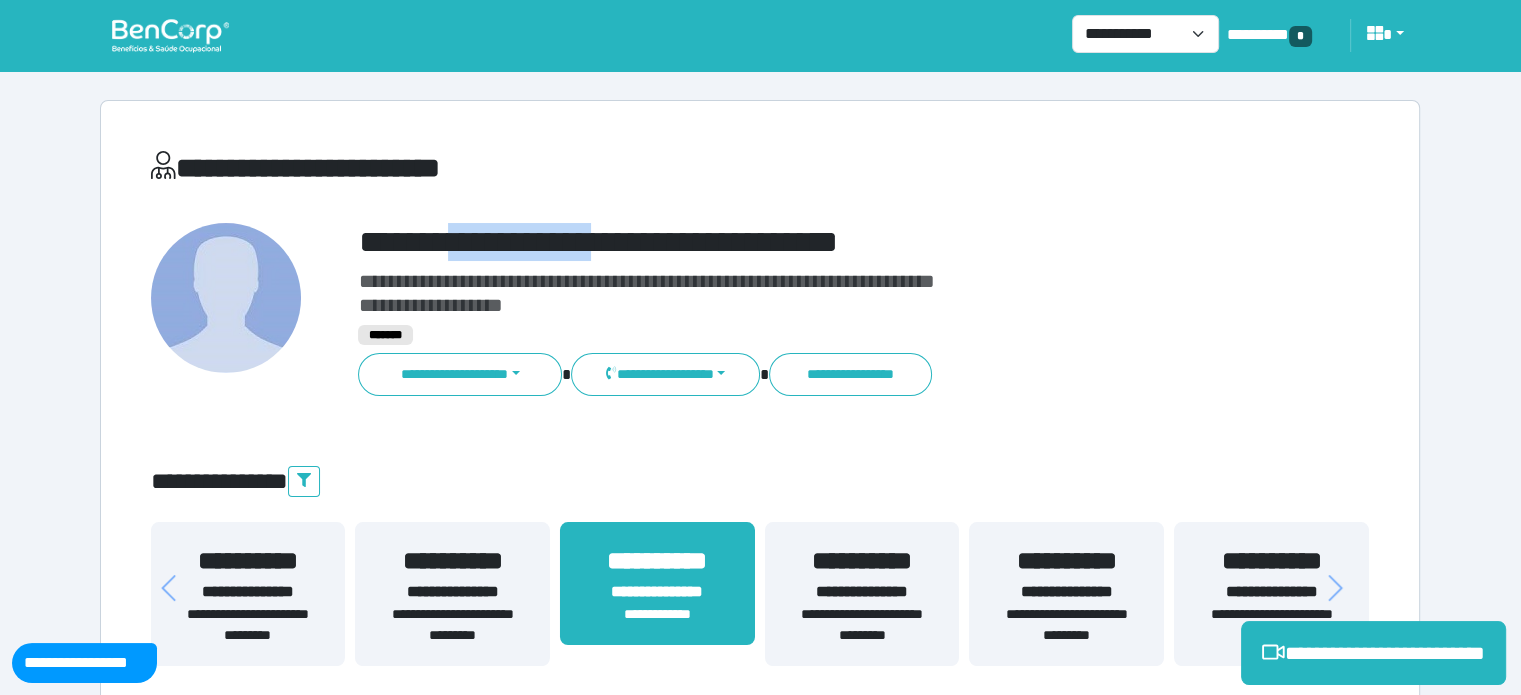 click on "**********" at bounding box center (812, 242) 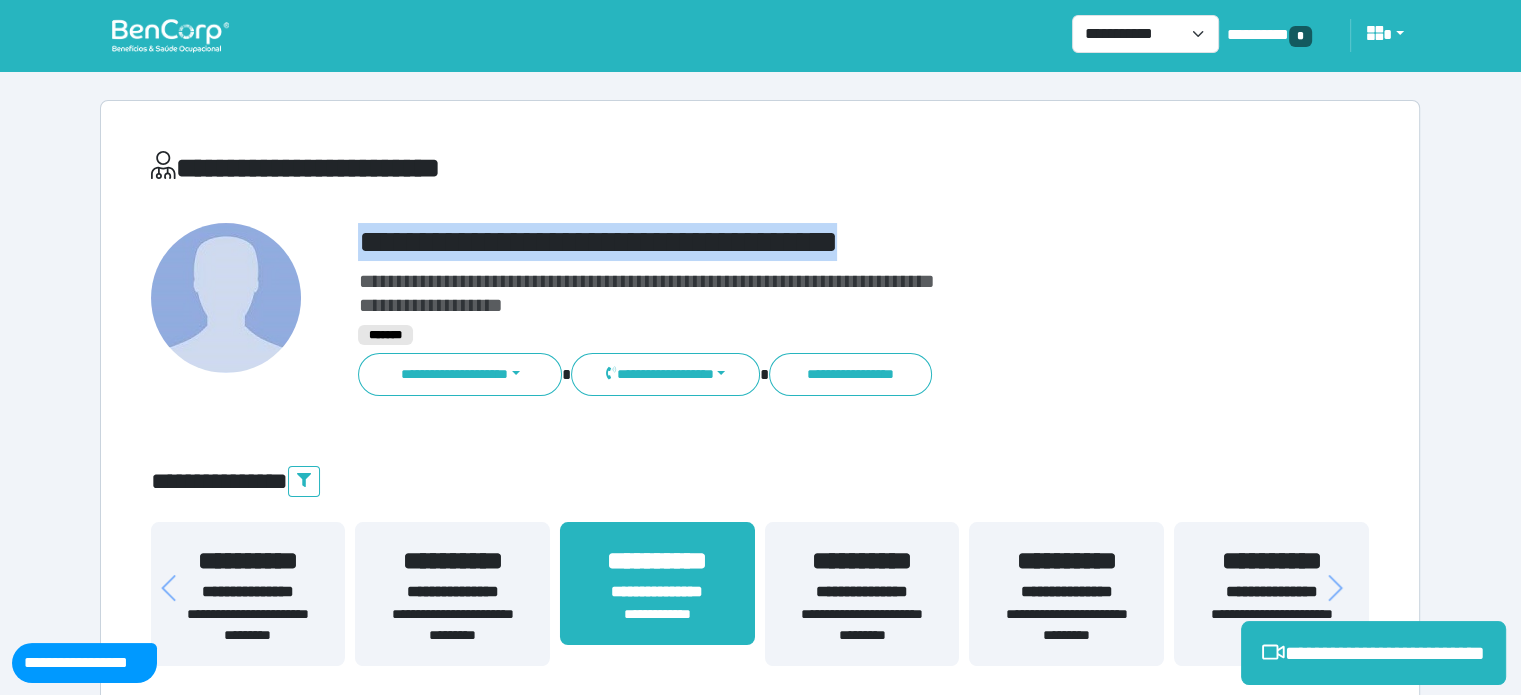 click on "**********" at bounding box center [812, 242] 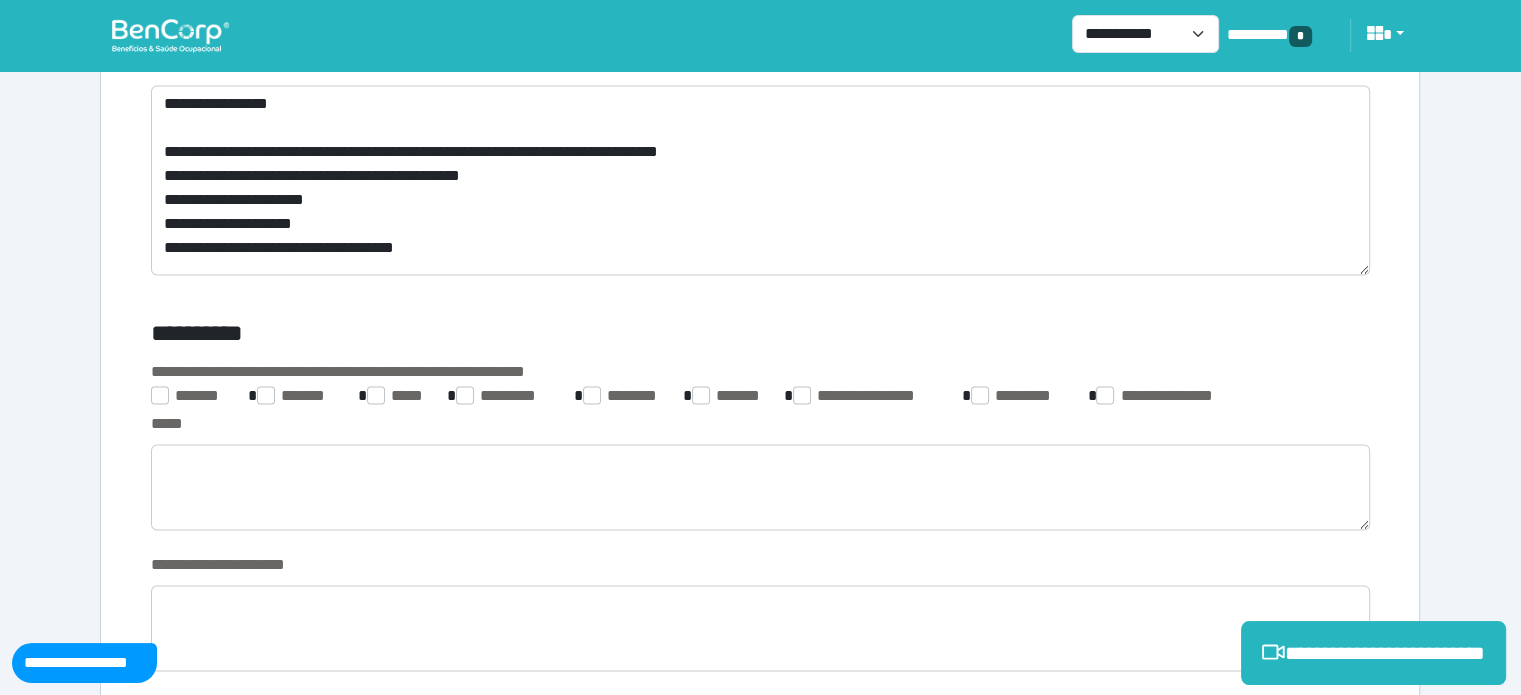 scroll, scrollTop: 3071, scrollLeft: 0, axis: vertical 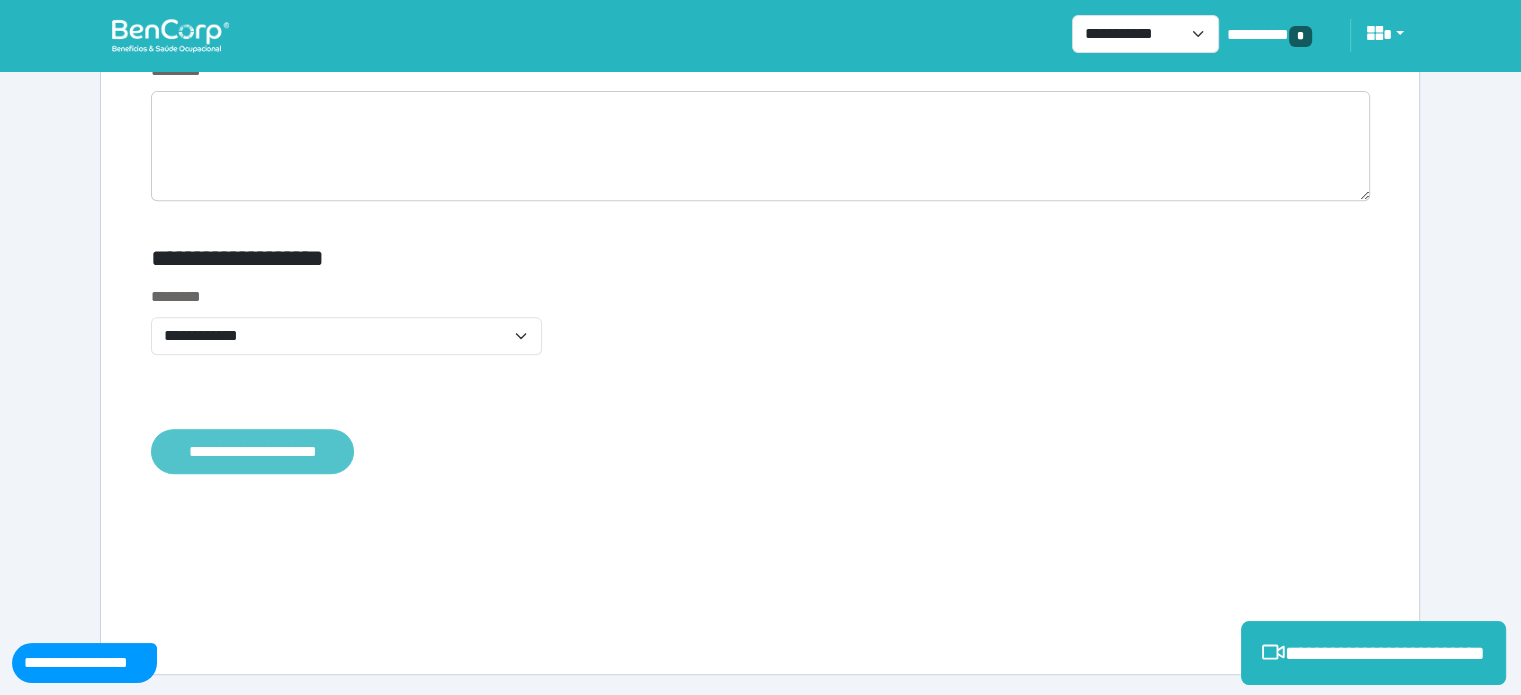 click on "**********" at bounding box center [252, 452] 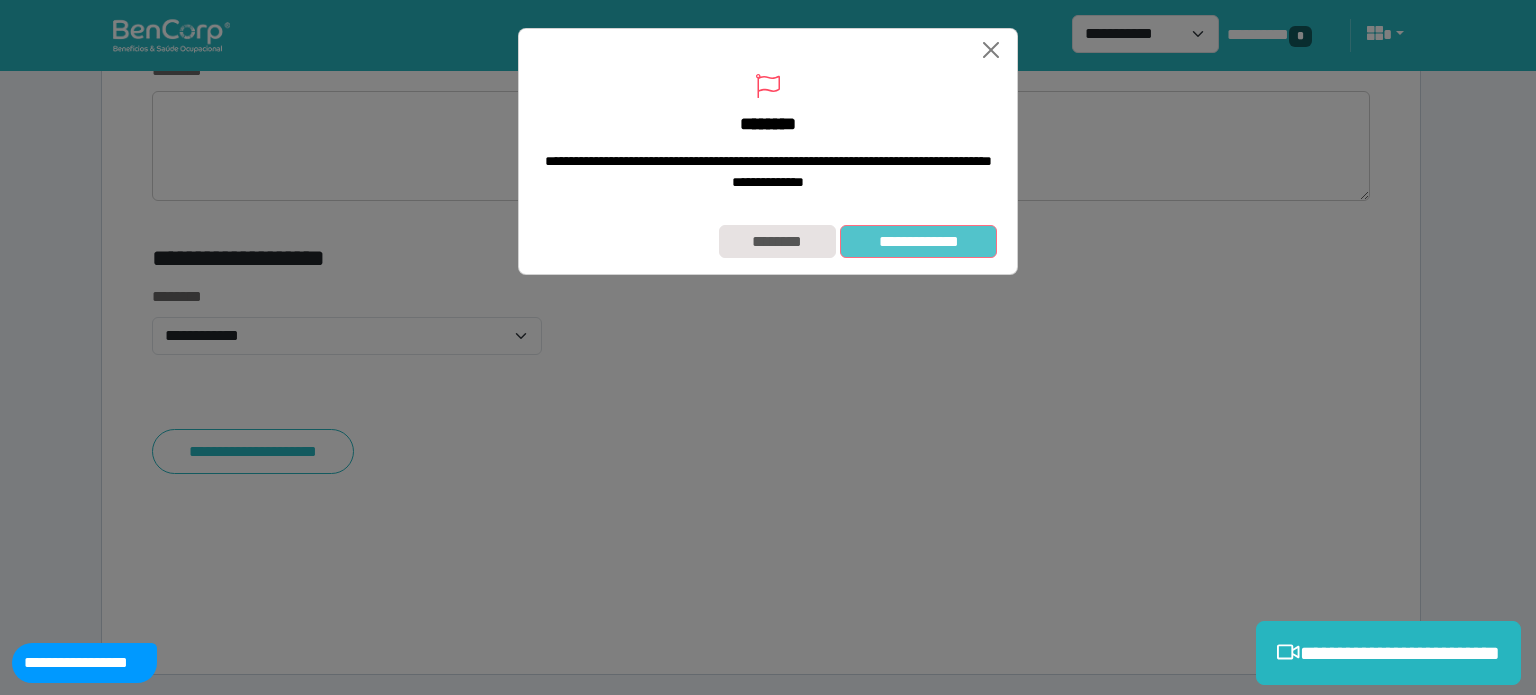 click on "**********" at bounding box center [918, 242] 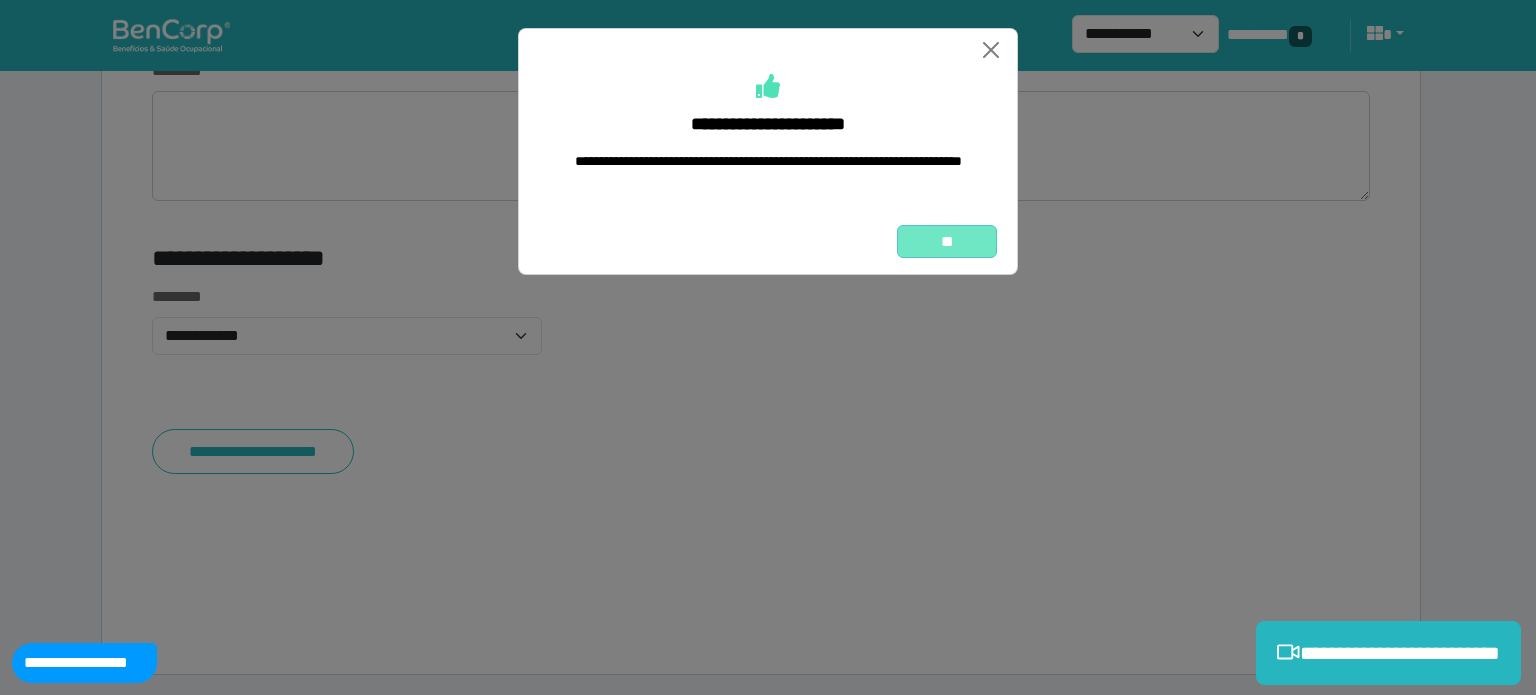 click on "**" at bounding box center [947, 242] 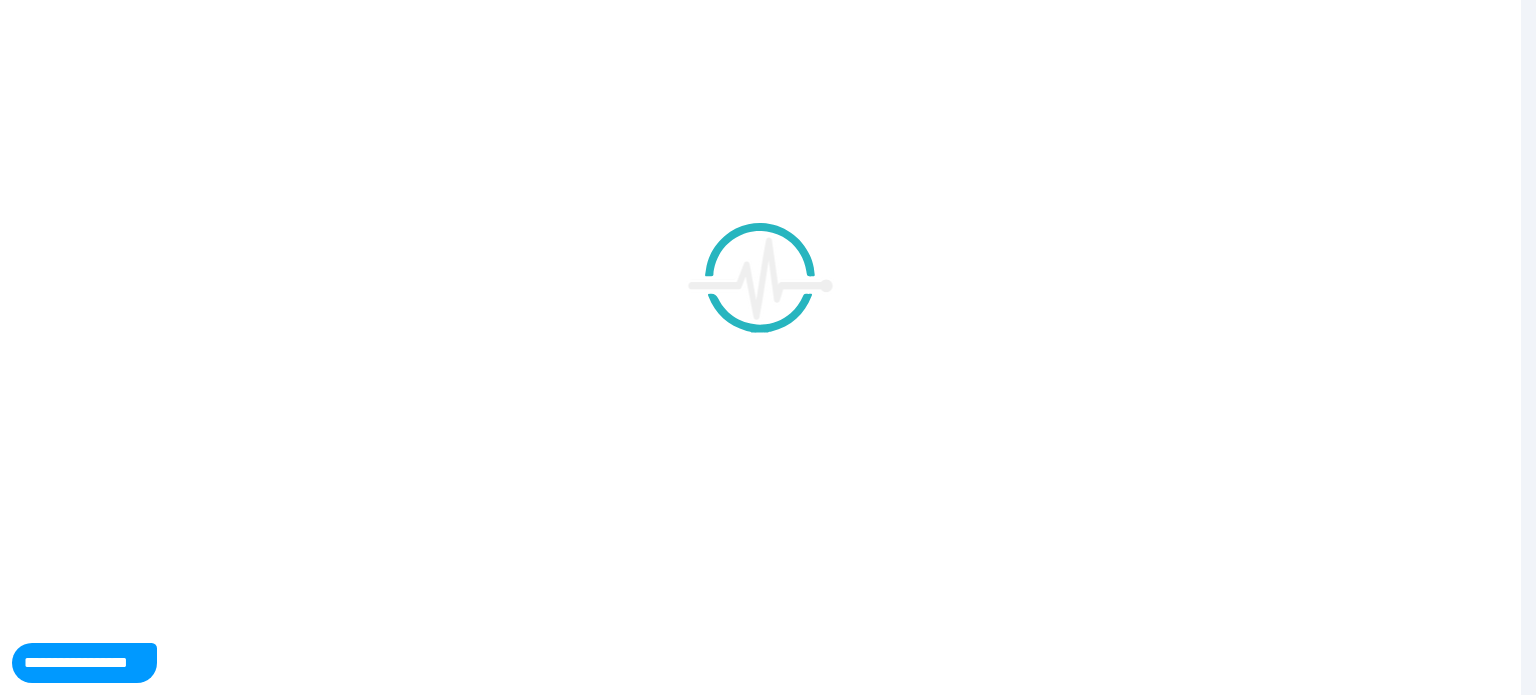 scroll, scrollTop: 0, scrollLeft: 0, axis: both 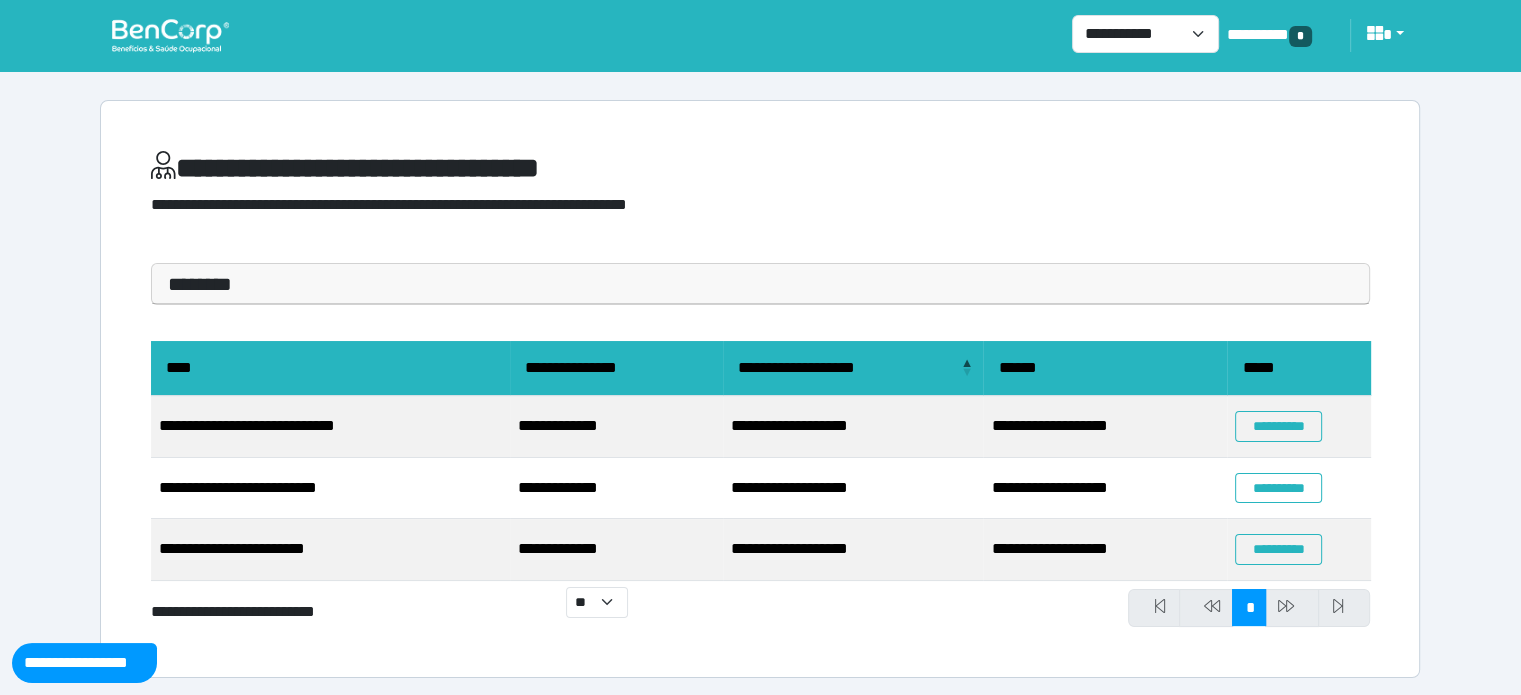 click on "**********" at bounding box center (760, 192) 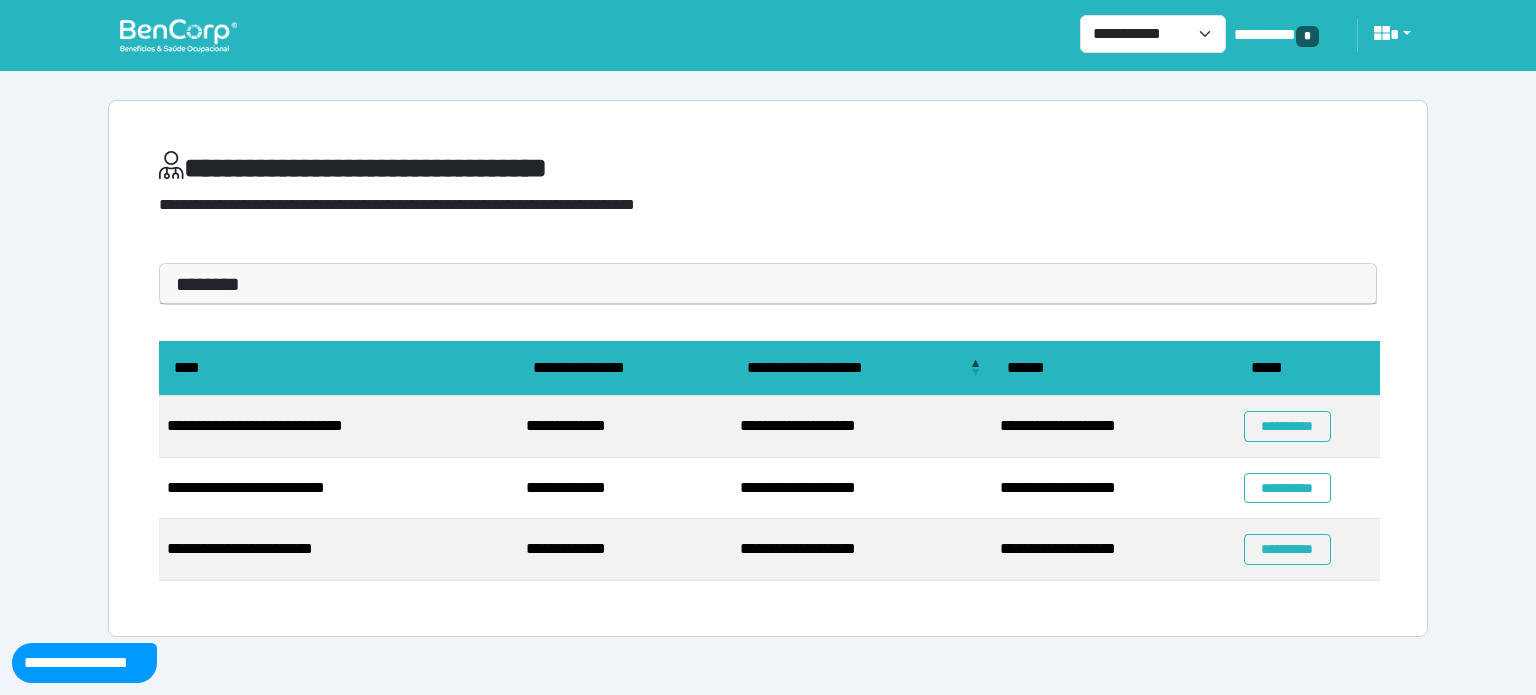 click at bounding box center (178, 35) 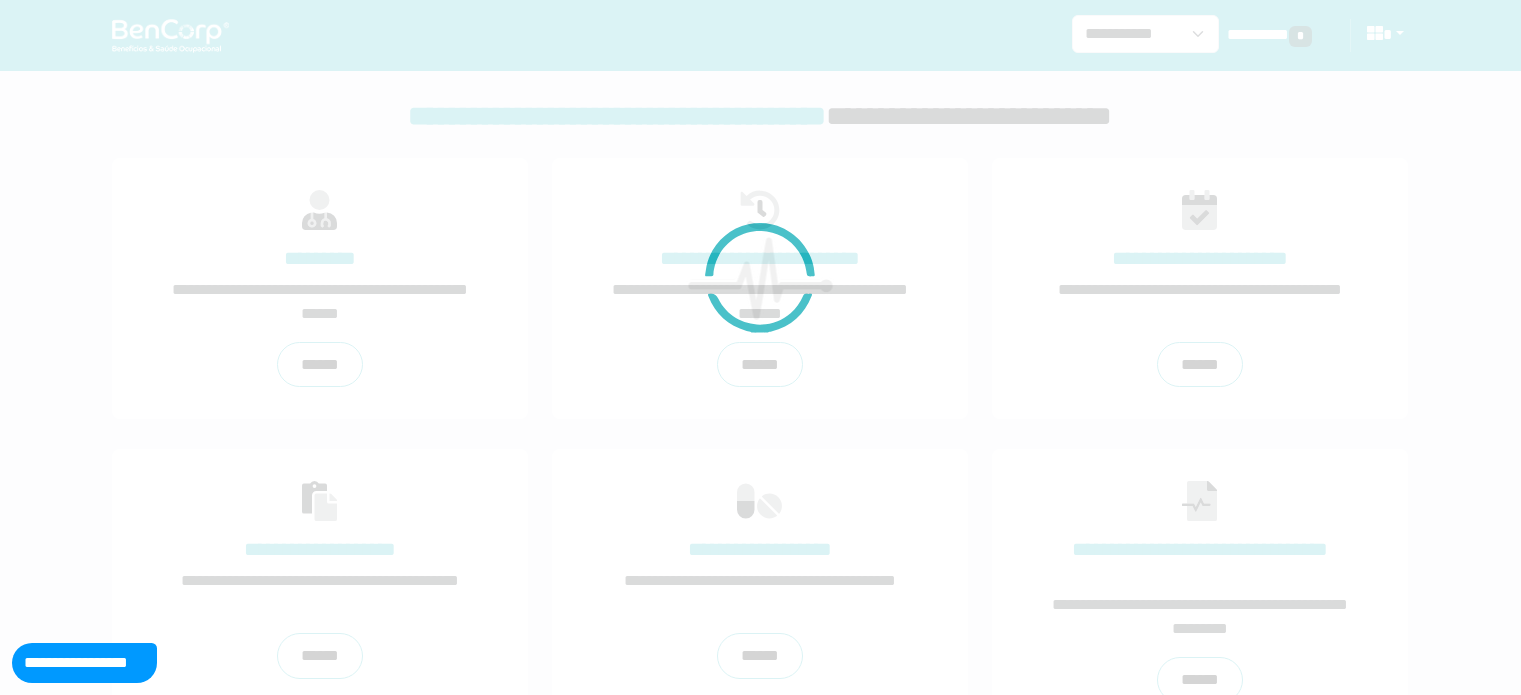 scroll, scrollTop: 0, scrollLeft: 0, axis: both 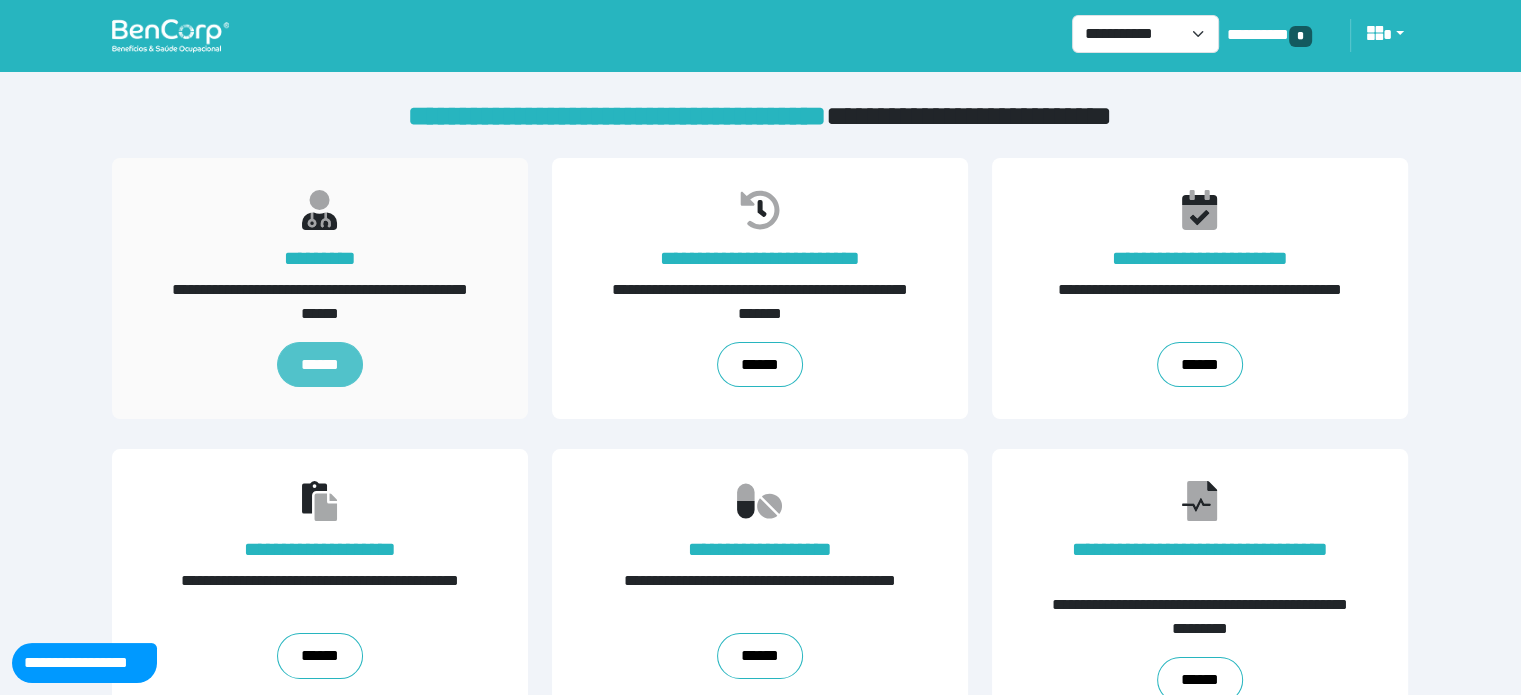 click on "******" at bounding box center [320, 365] 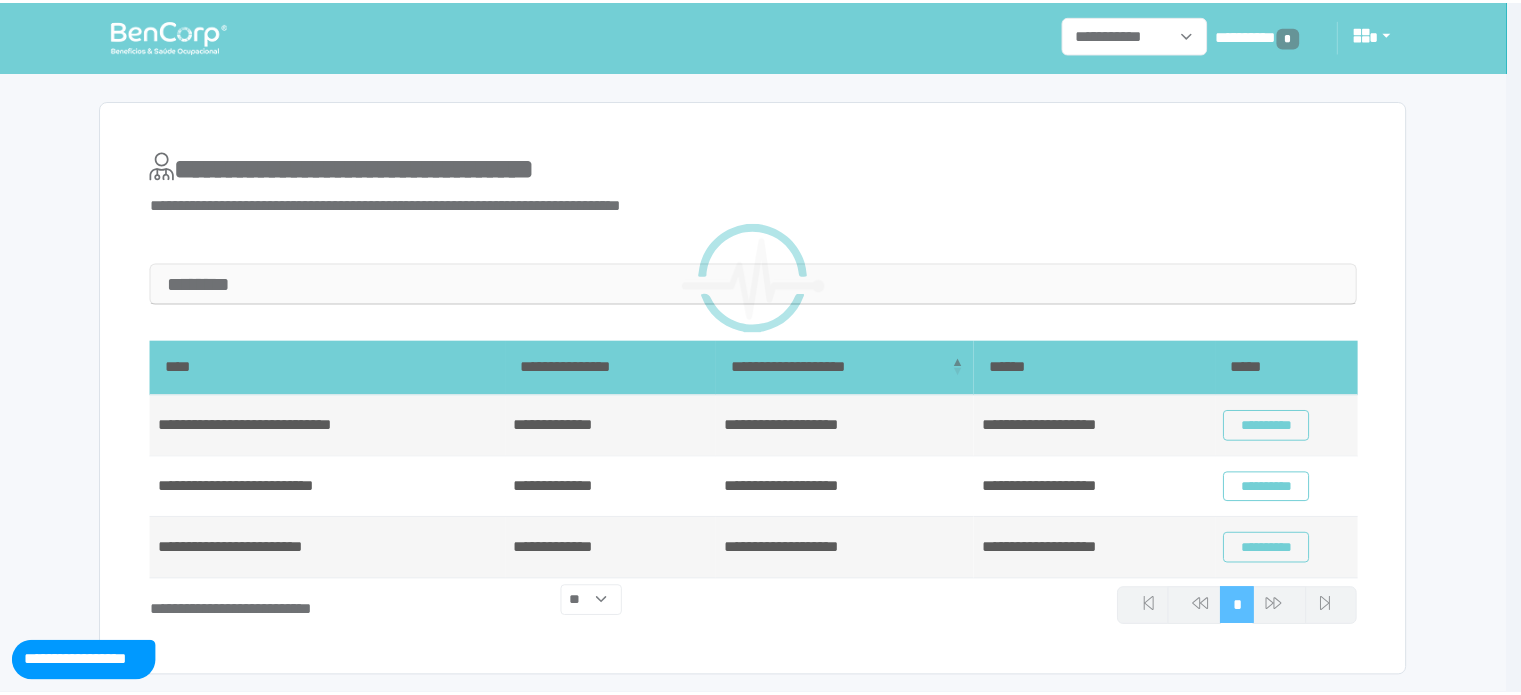 scroll, scrollTop: 0, scrollLeft: 0, axis: both 